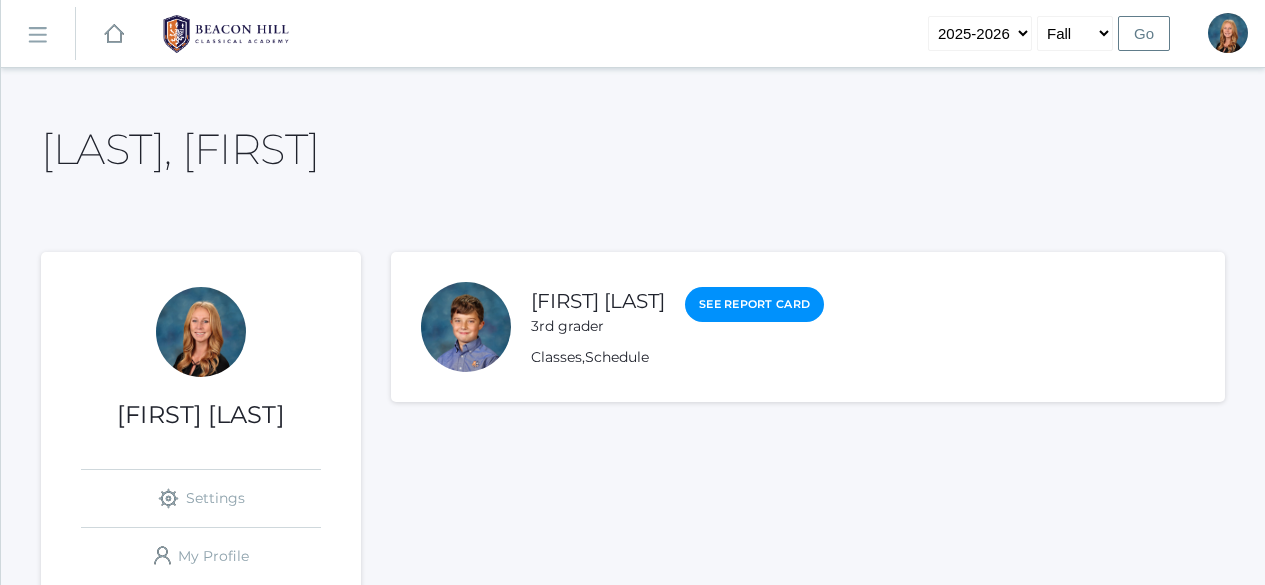 scroll, scrollTop: 0, scrollLeft: 0, axis: both 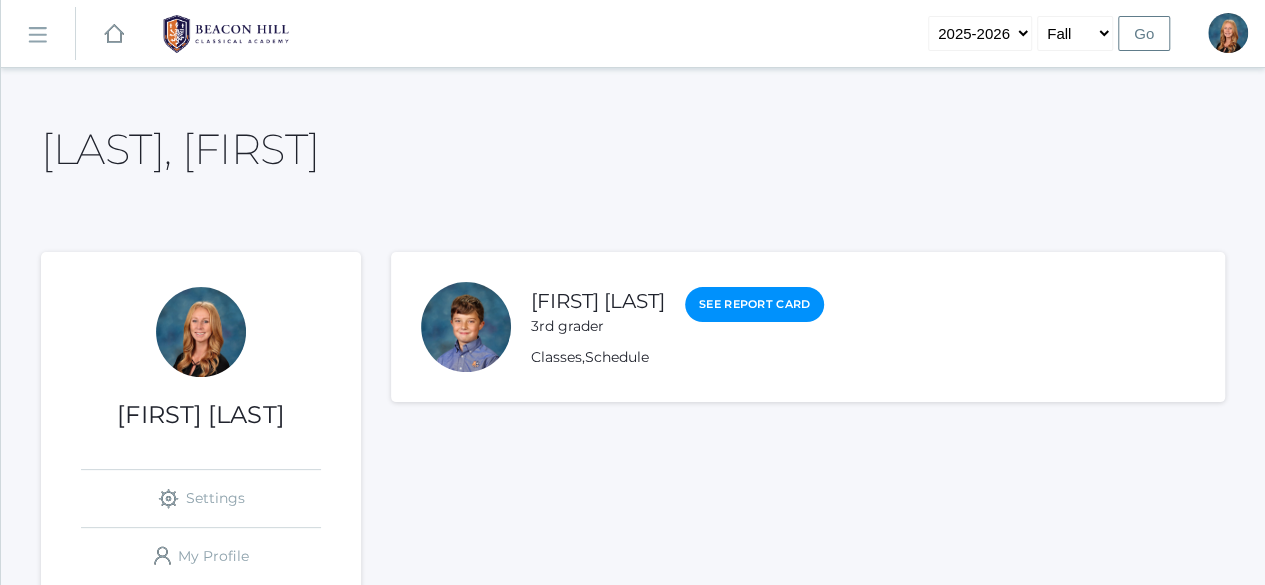 click 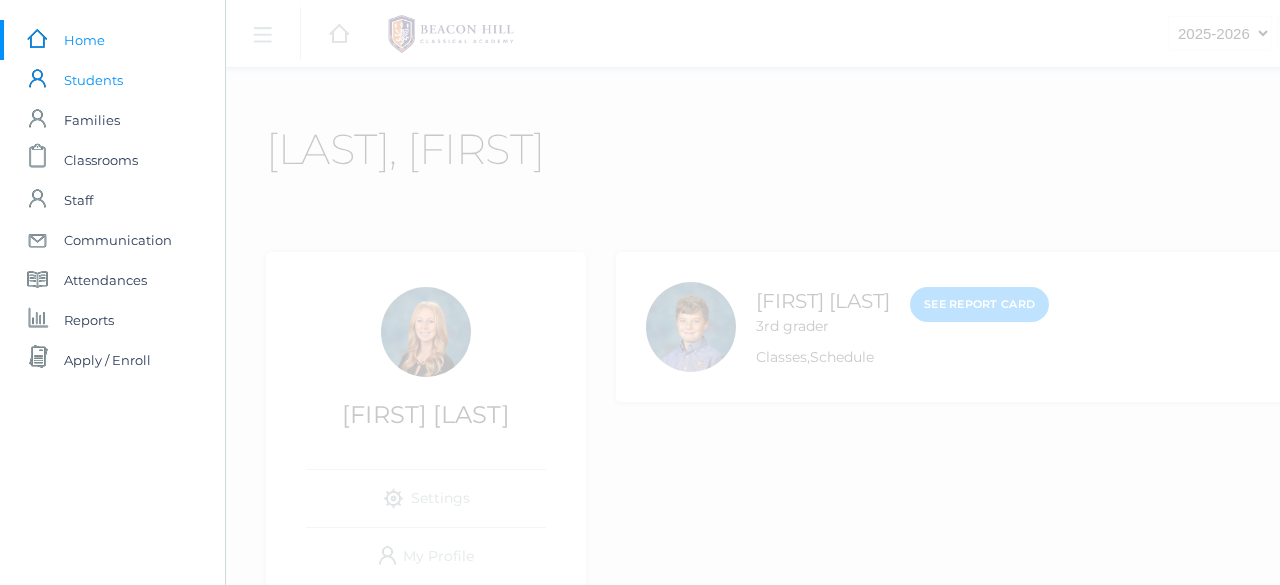 click on "Students" at bounding box center (93, 80) 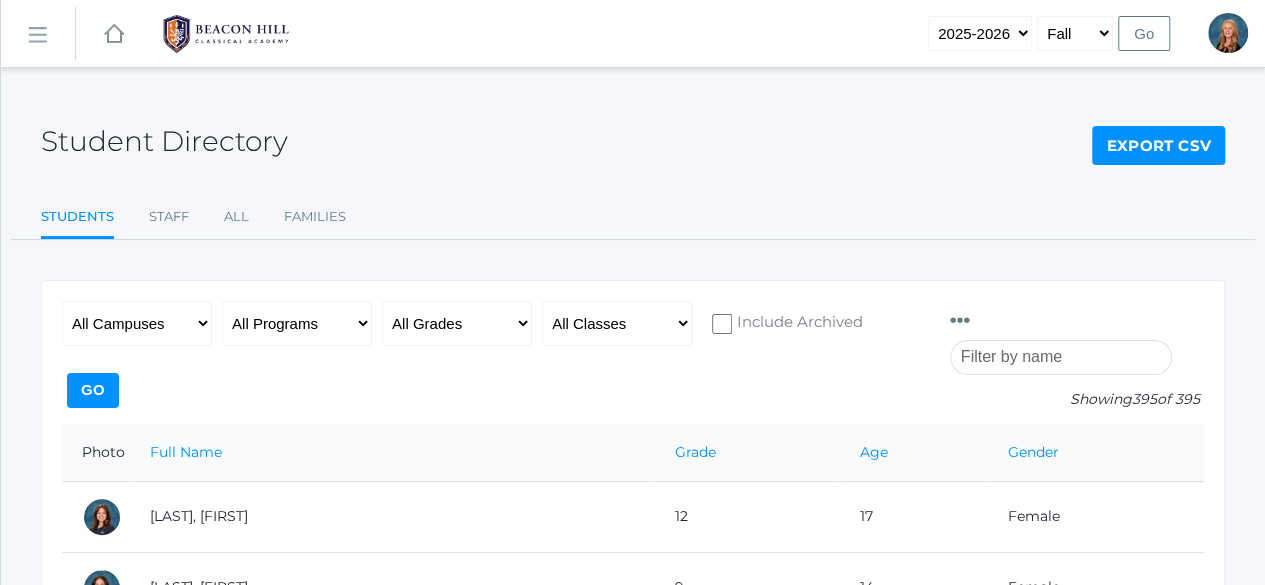 click at bounding box center (1061, 357) 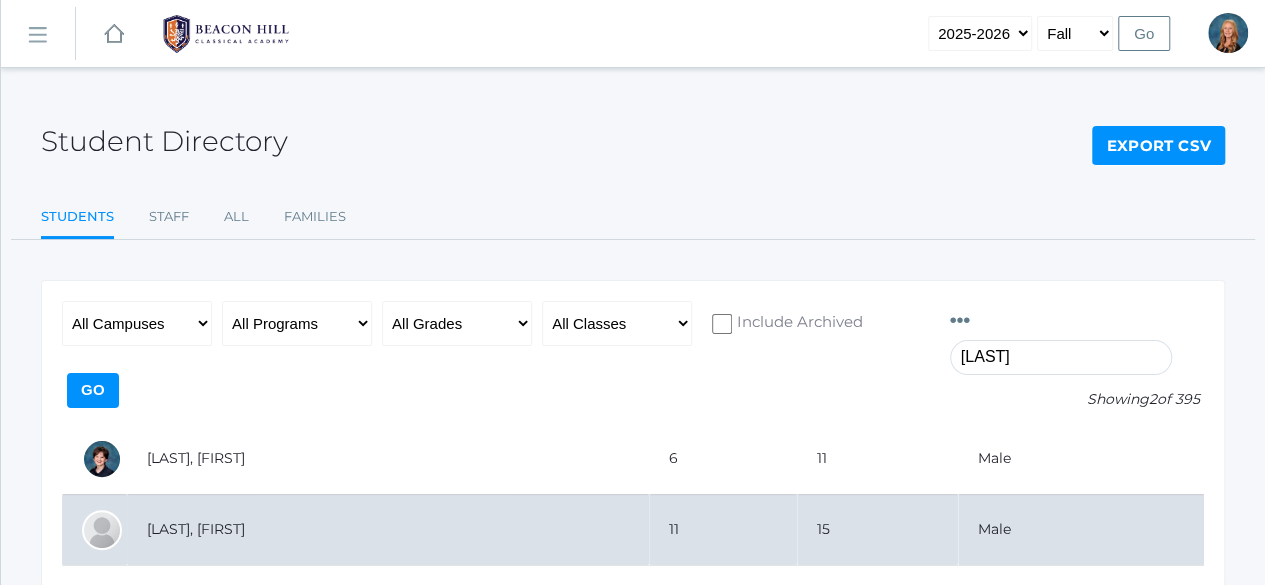 type on "[LAST]" 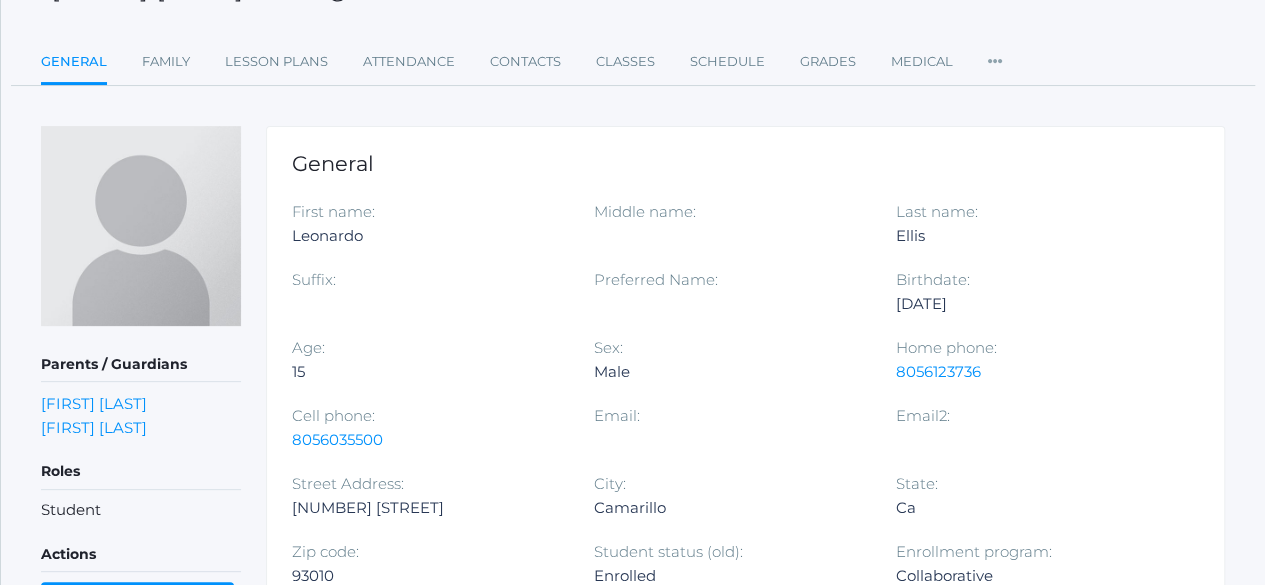 scroll, scrollTop: 0, scrollLeft: 0, axis: both 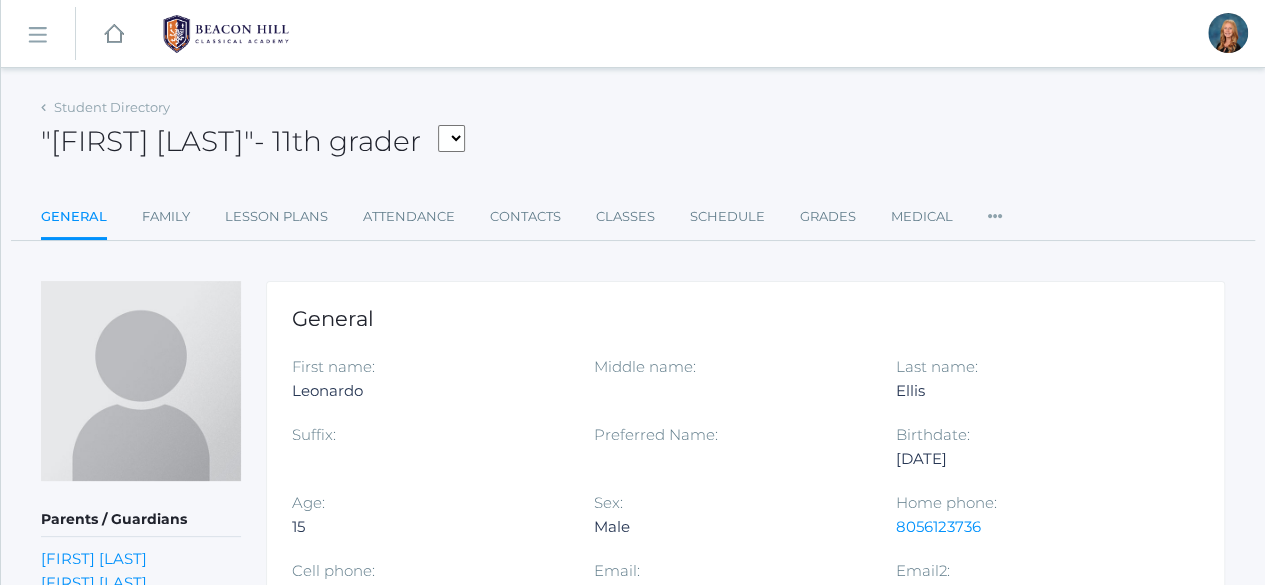 click on "icons/ui/navigation/hamburger
Created with Sketch." at bounding box center [38, 34] 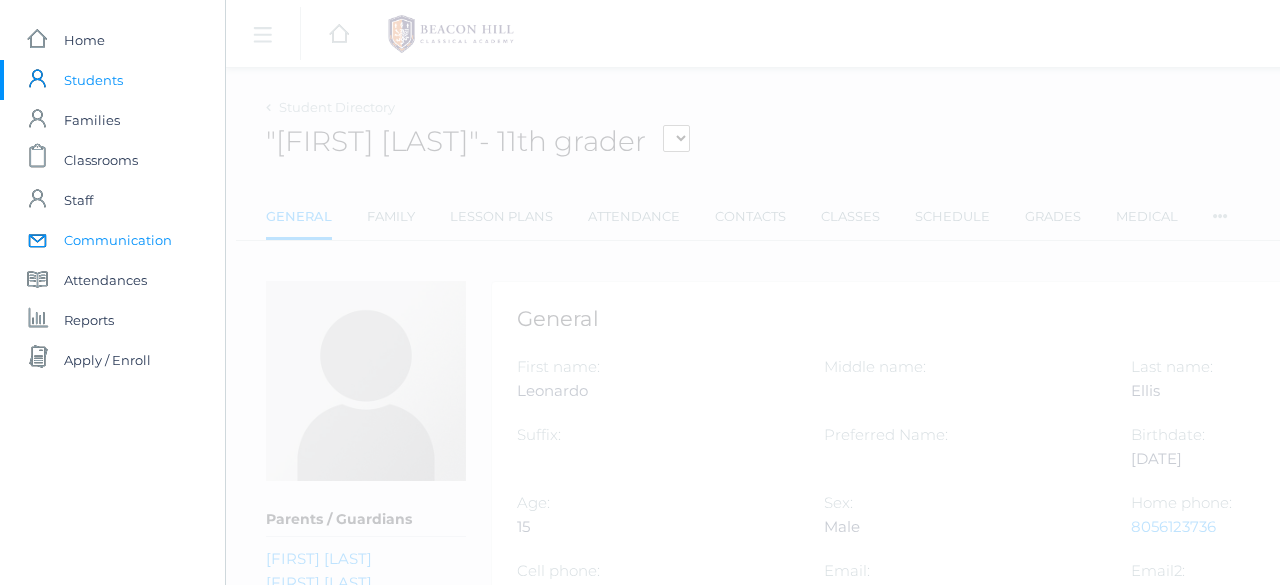 click on "Communication" at bounding box center (118, 240) 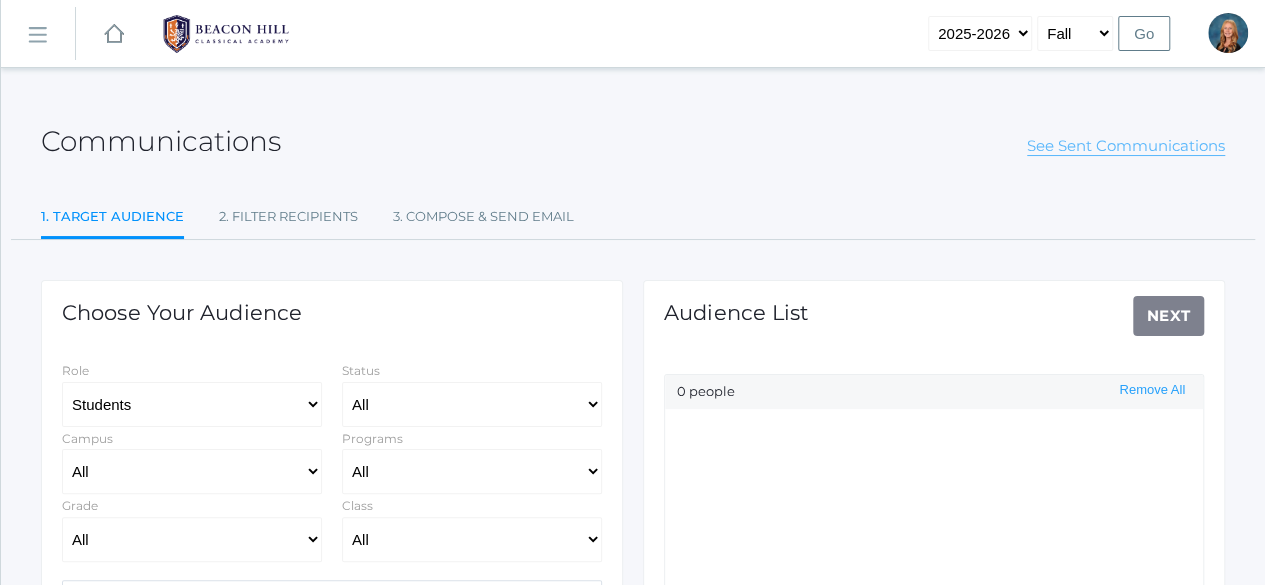 select on "Enrolled" 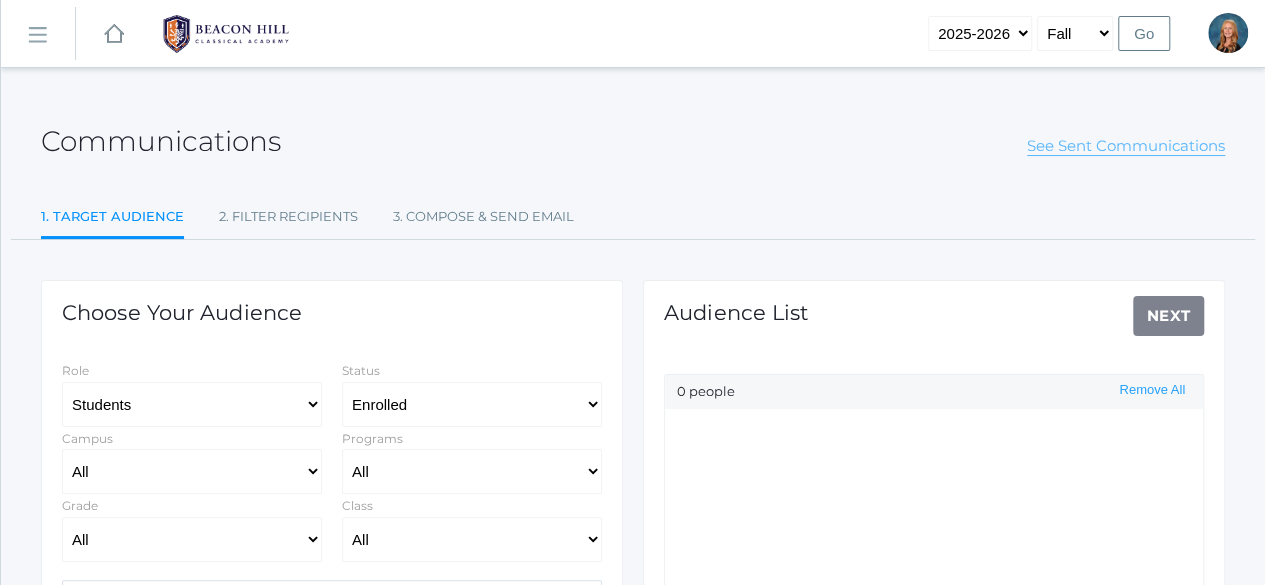 click on "See Sent Communications" 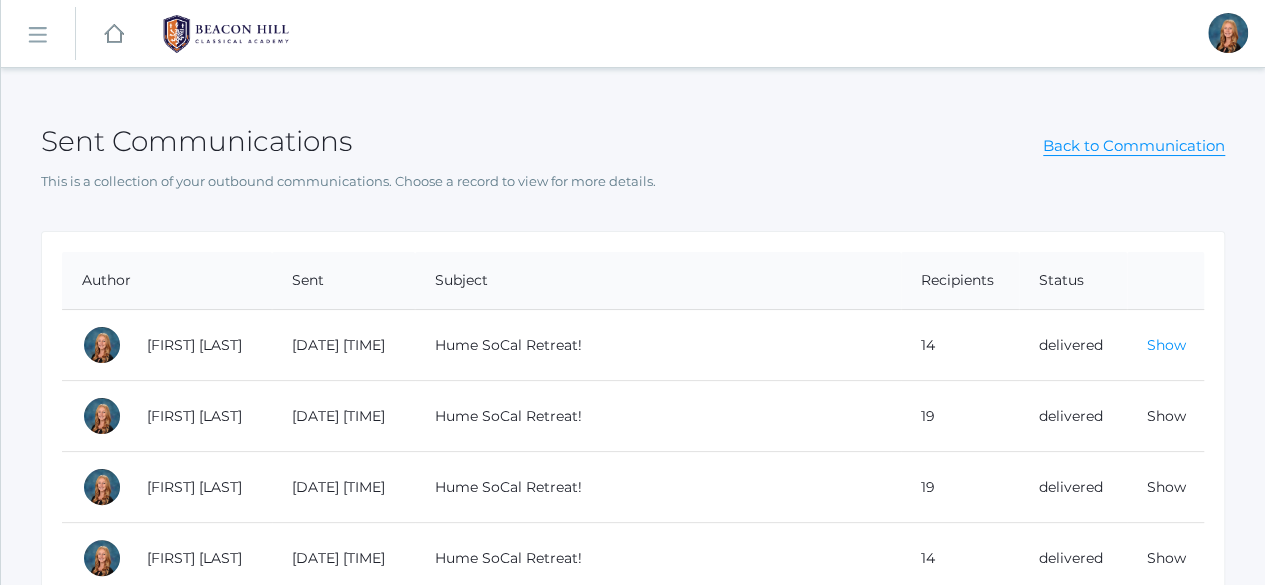 click on "Show" at bounding box center [1166, 345] 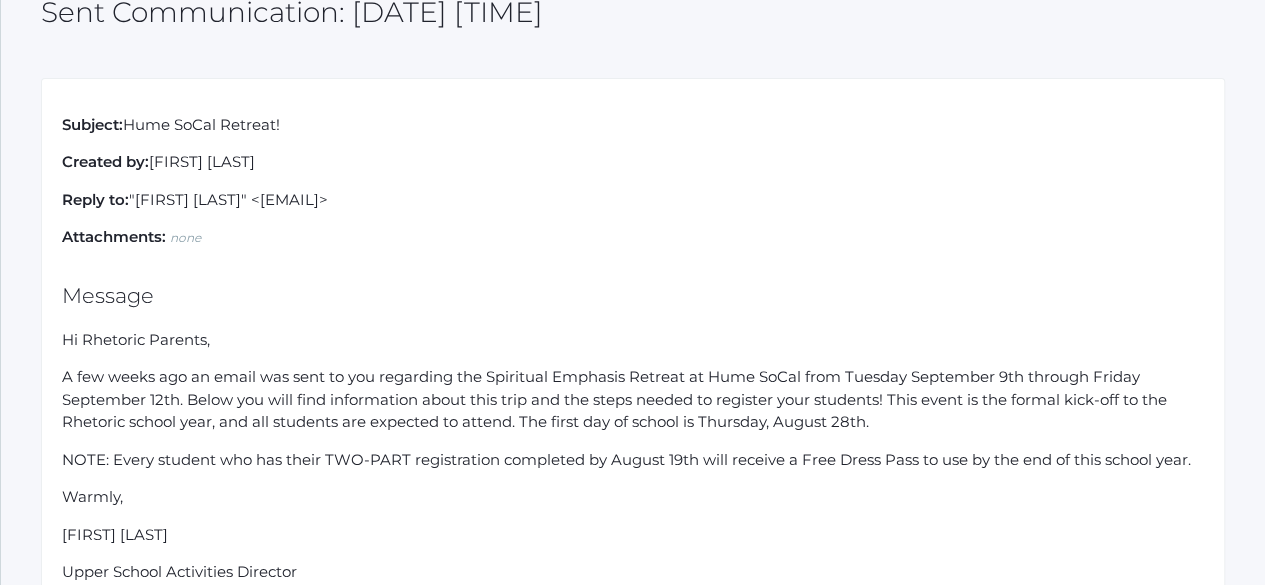 scroll, scrollTop: 128, scrollLeft: 0, axis: vertical 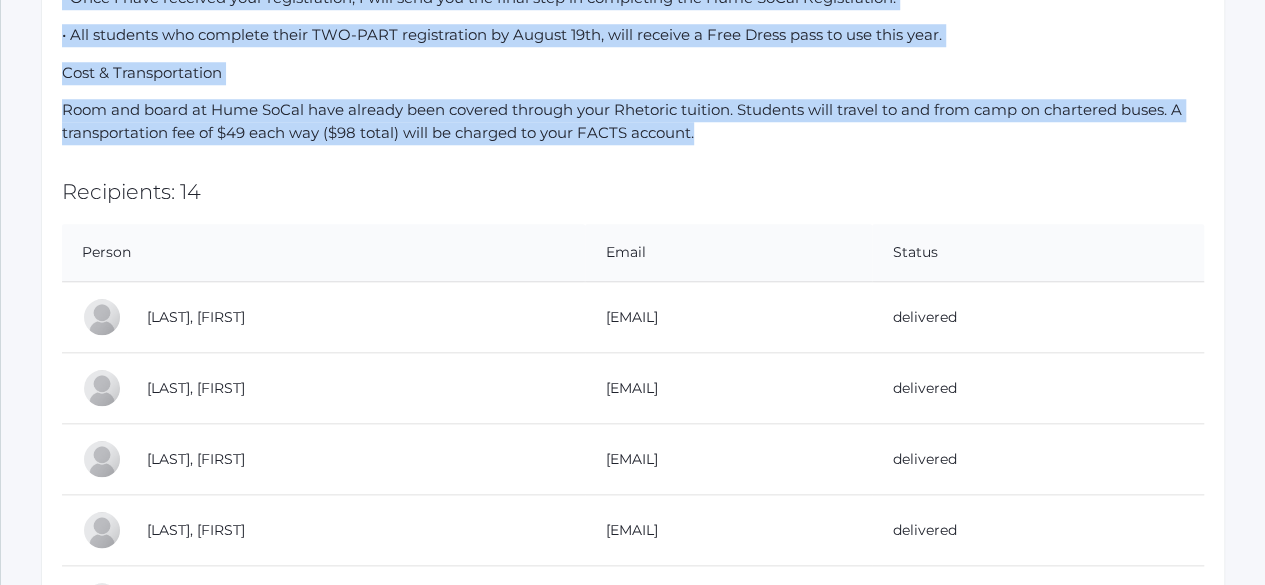 drag, startPoint x: 62, startPoint y: 343, endPoint x: 714, endPoint y: 139, distance: 683.16907 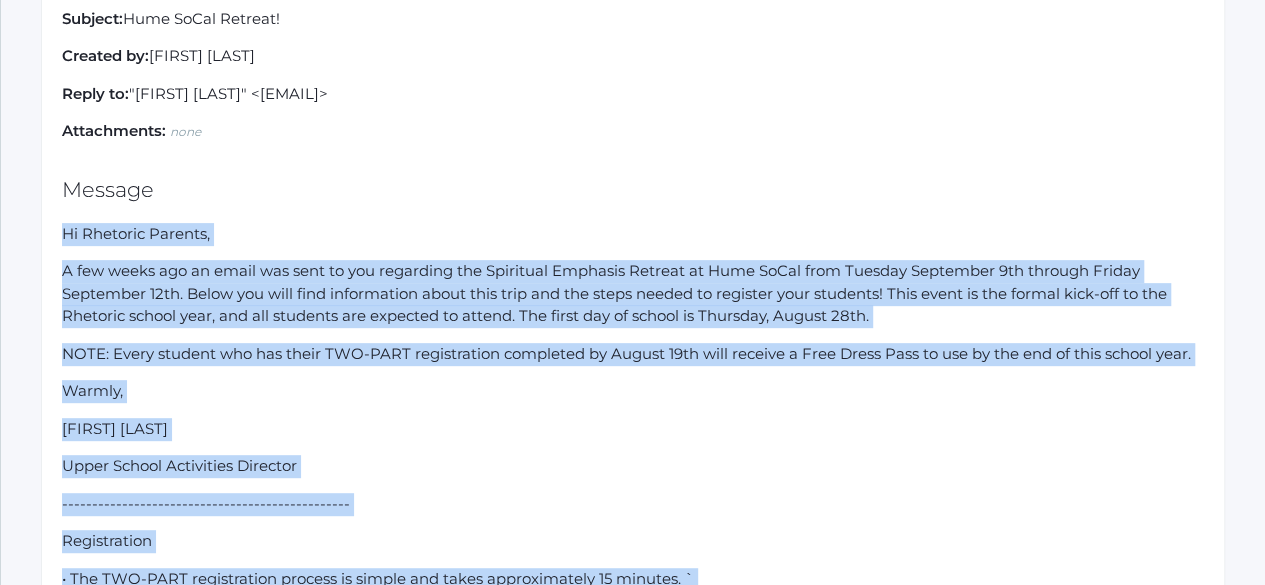 scroll, scrollTop: 0, scrollLeft: 0, axis: both 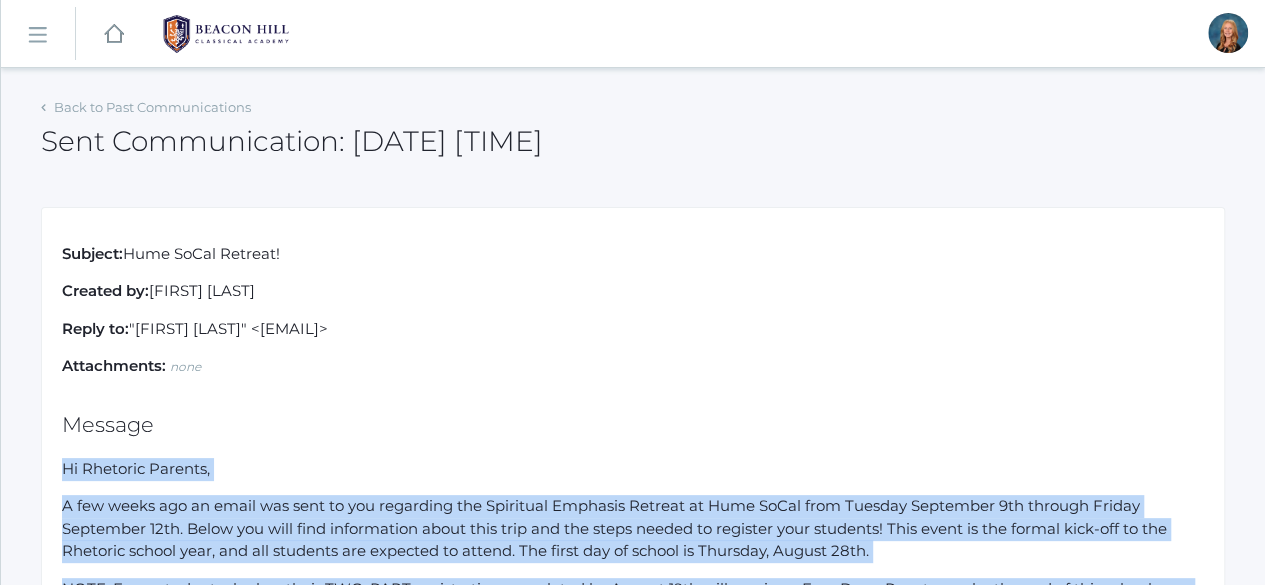 click on "icons/ui/navigation/hamburger
Created with Sketch." at bounding box center (38, 34) 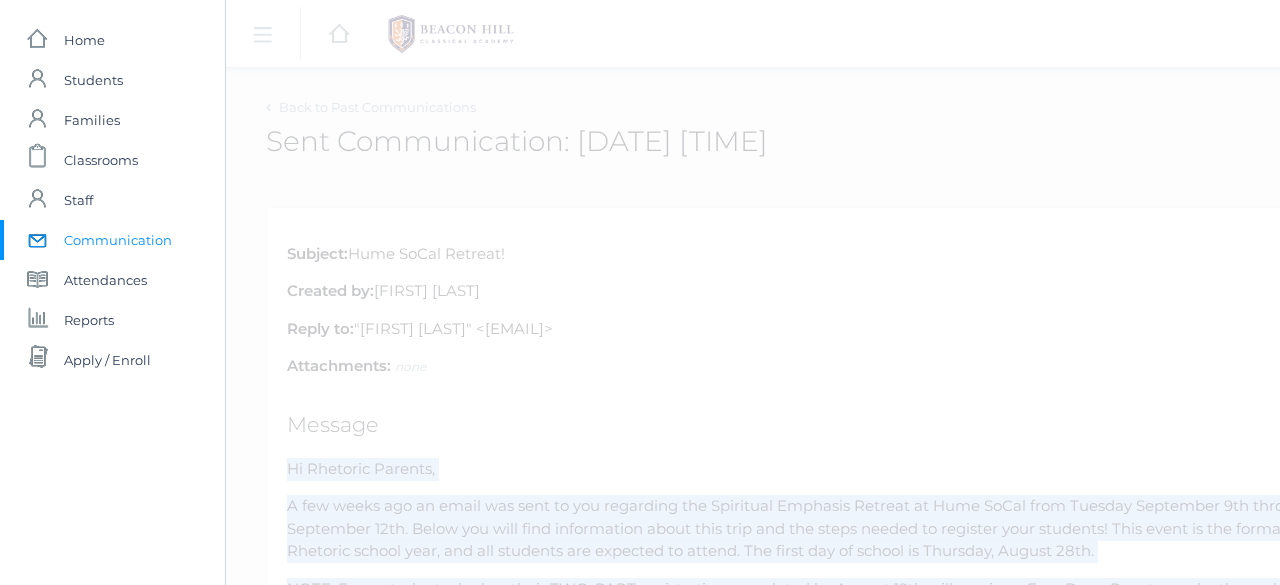 click on "Communication" at bounding box center [118, 240] 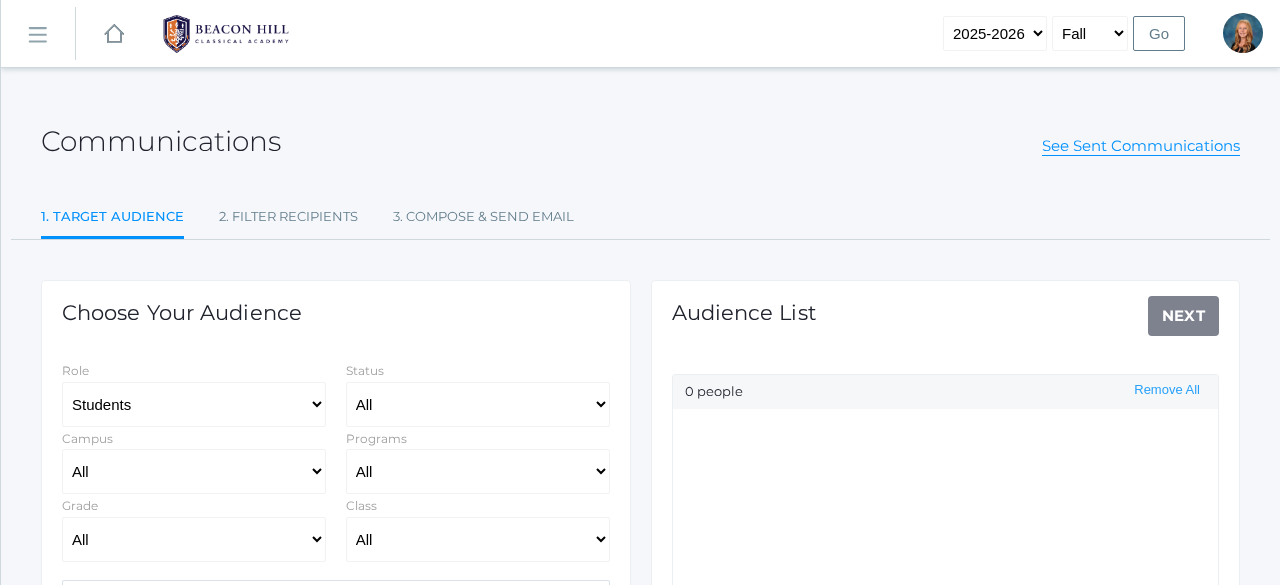 select on "Enrolled" 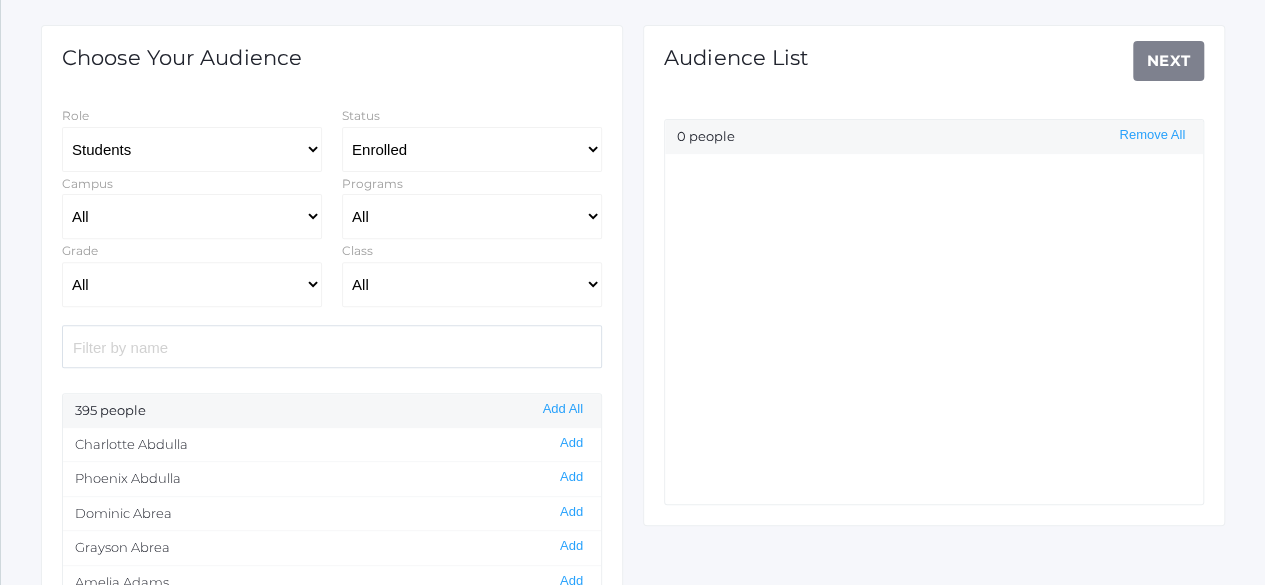 scroll, scrollTop: 256, scrollLeft: 0, axis: vertical 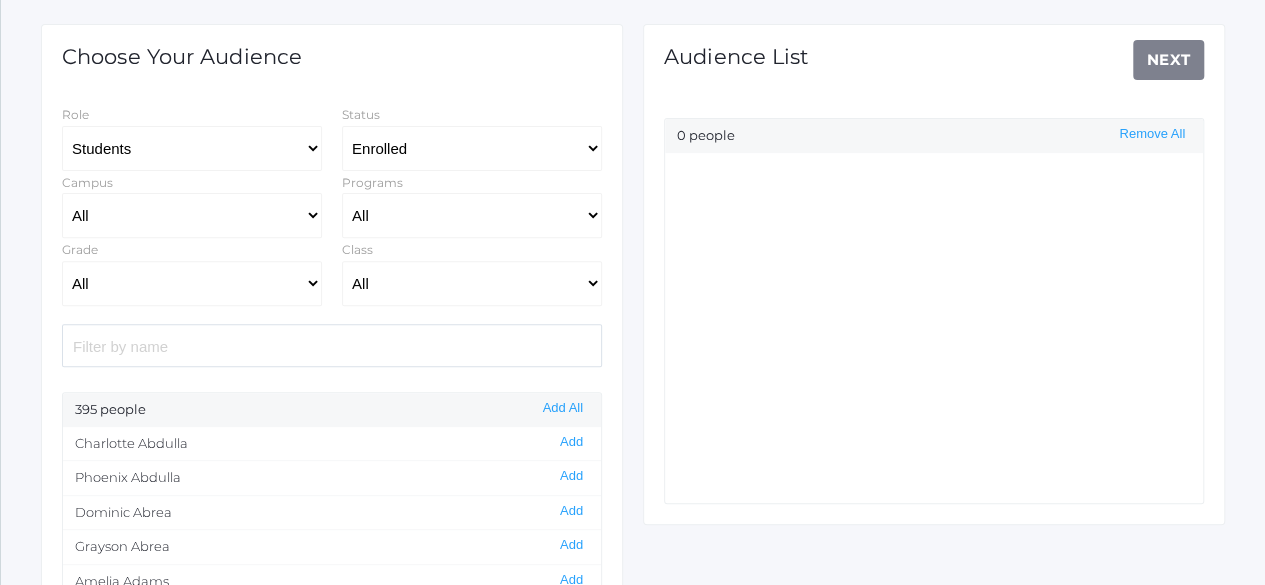 click 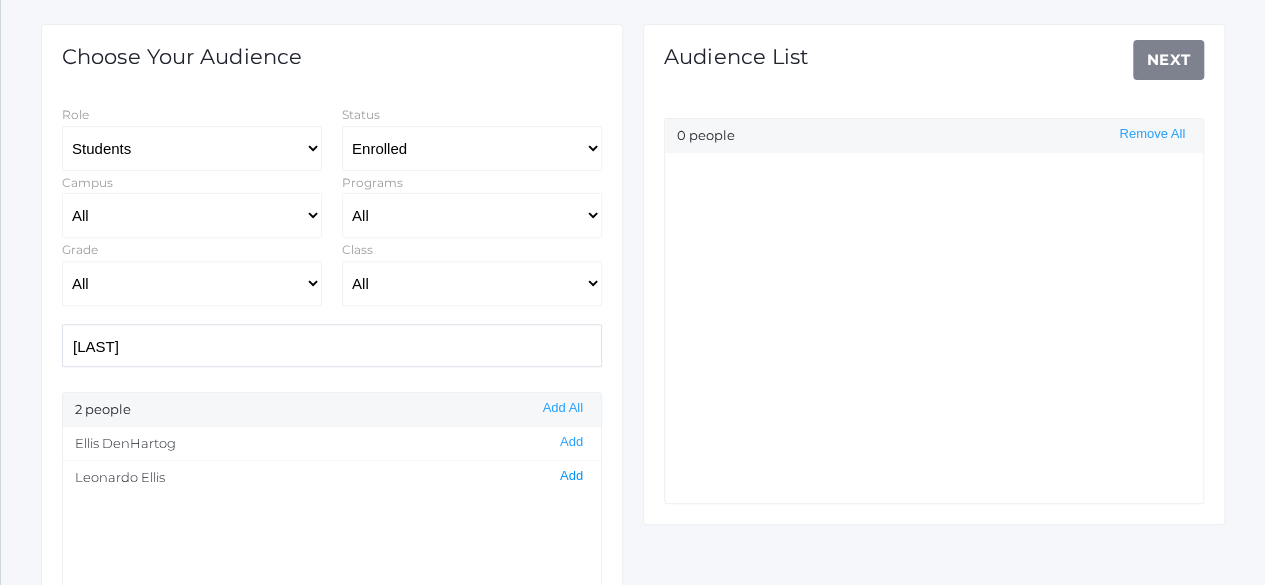 click on "Add" 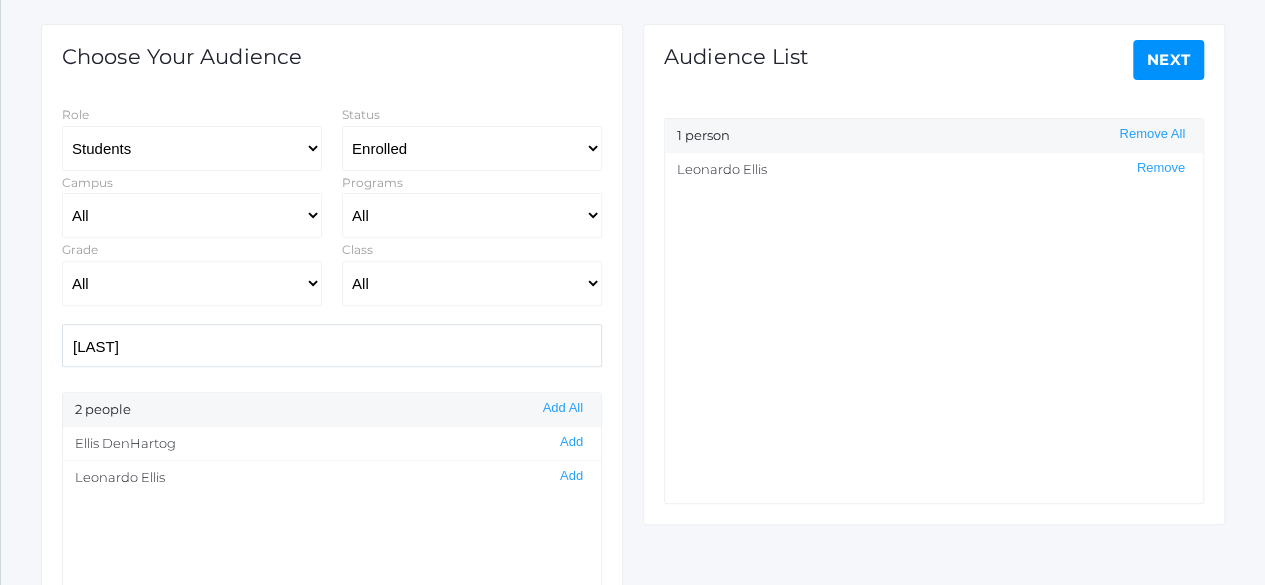 click on "[LAST]" 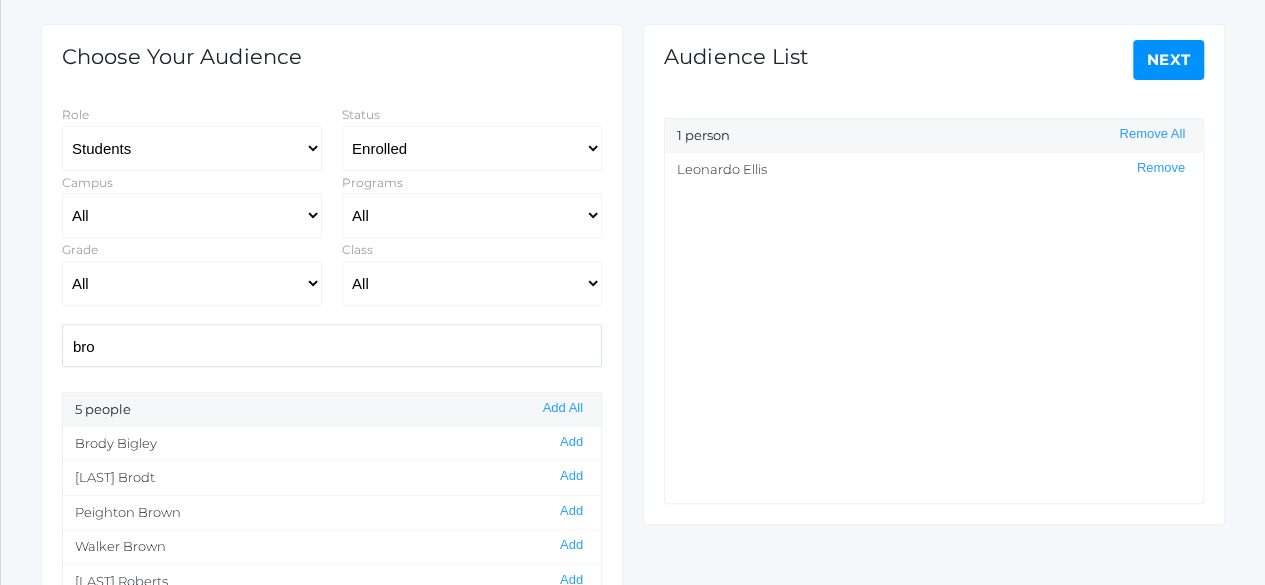 scroll, scrollTop: 0, scrollLeft: 0, axis: both 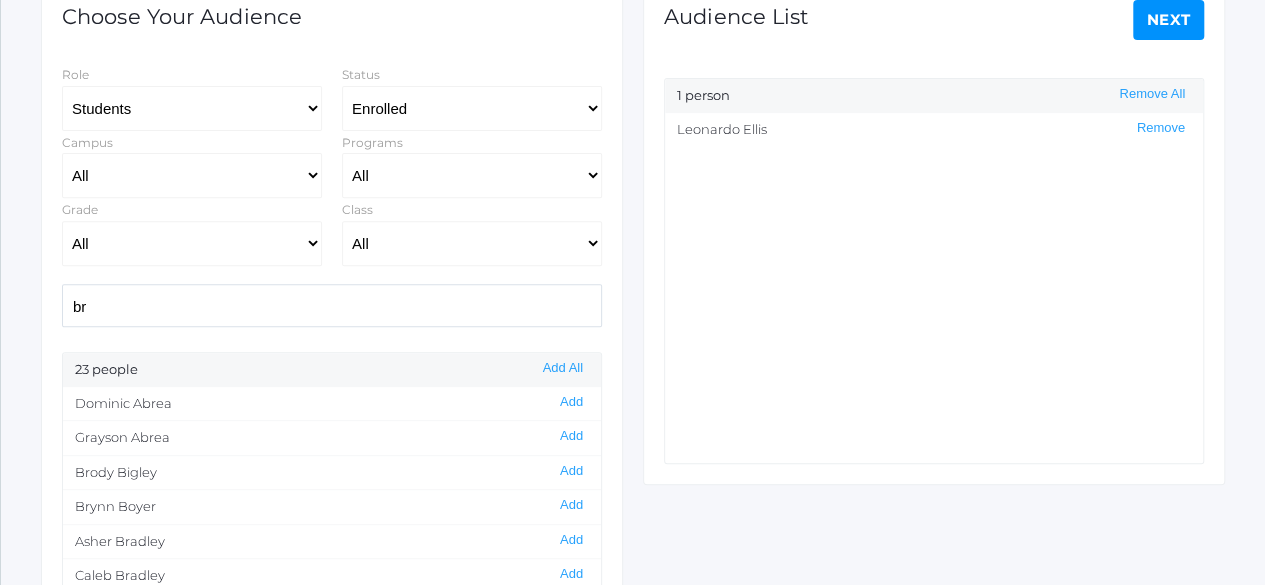 type on "b" 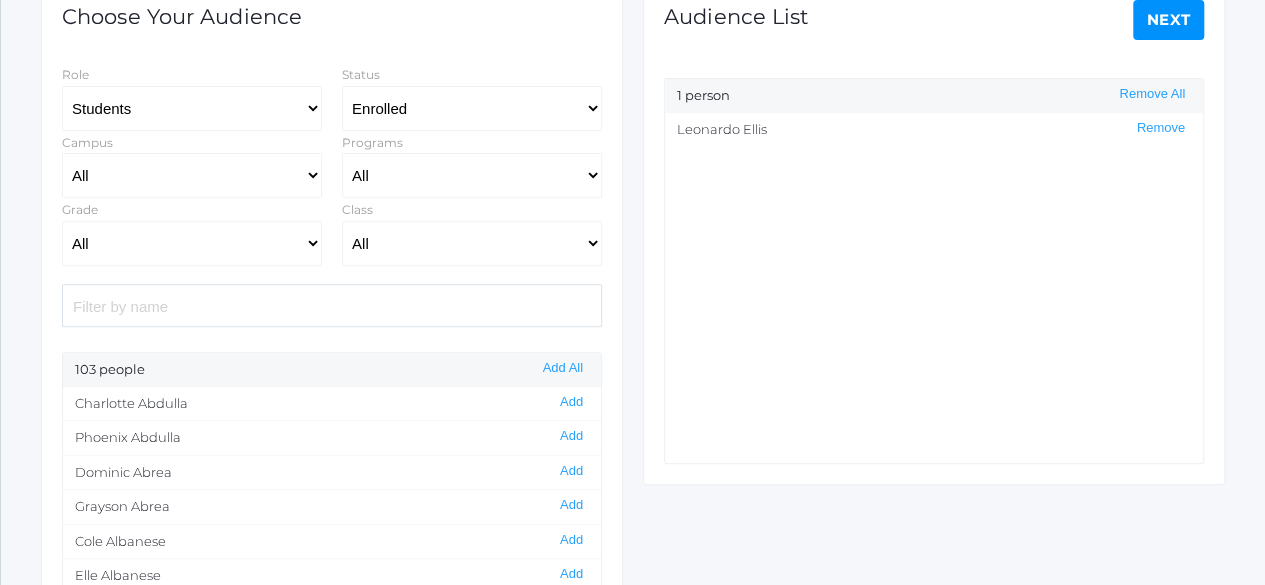 scroll, scrollTop: 0, scrollLeft: 0, axis: both 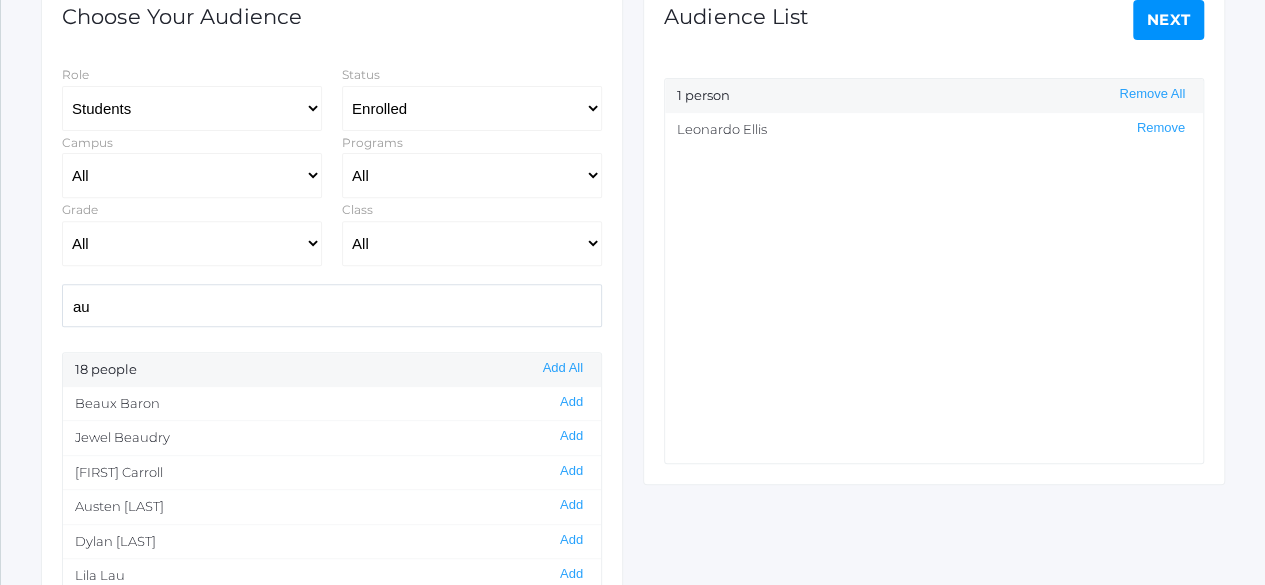 type on "a" 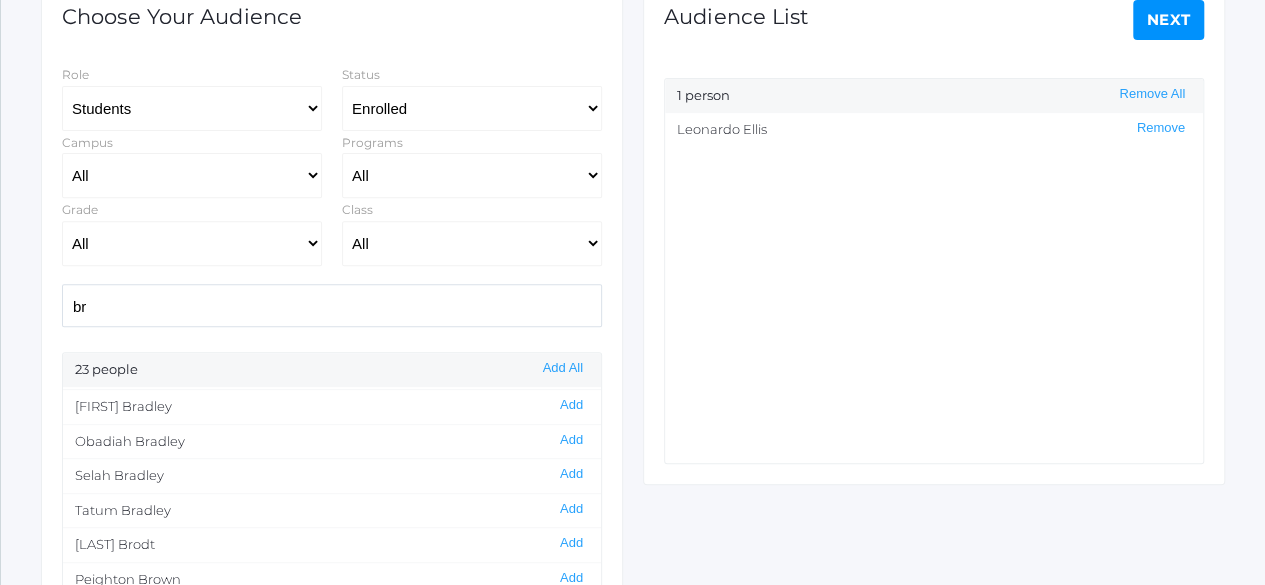 scroll, scrollTop: 435, scrollLeft: 0, axis: vertical 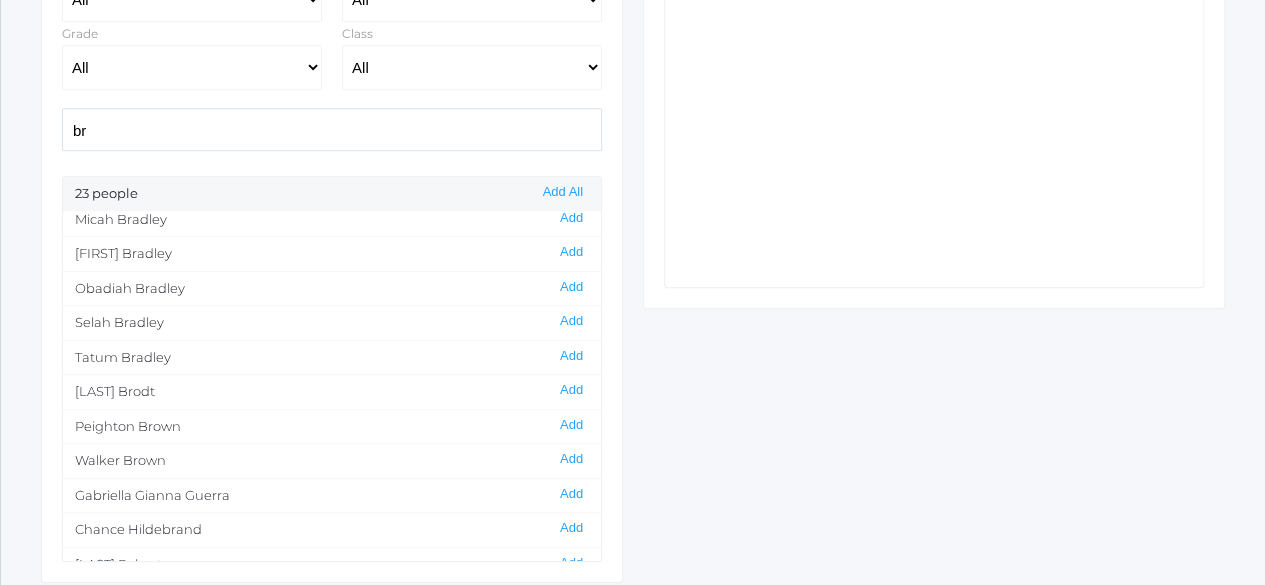 type on "b" 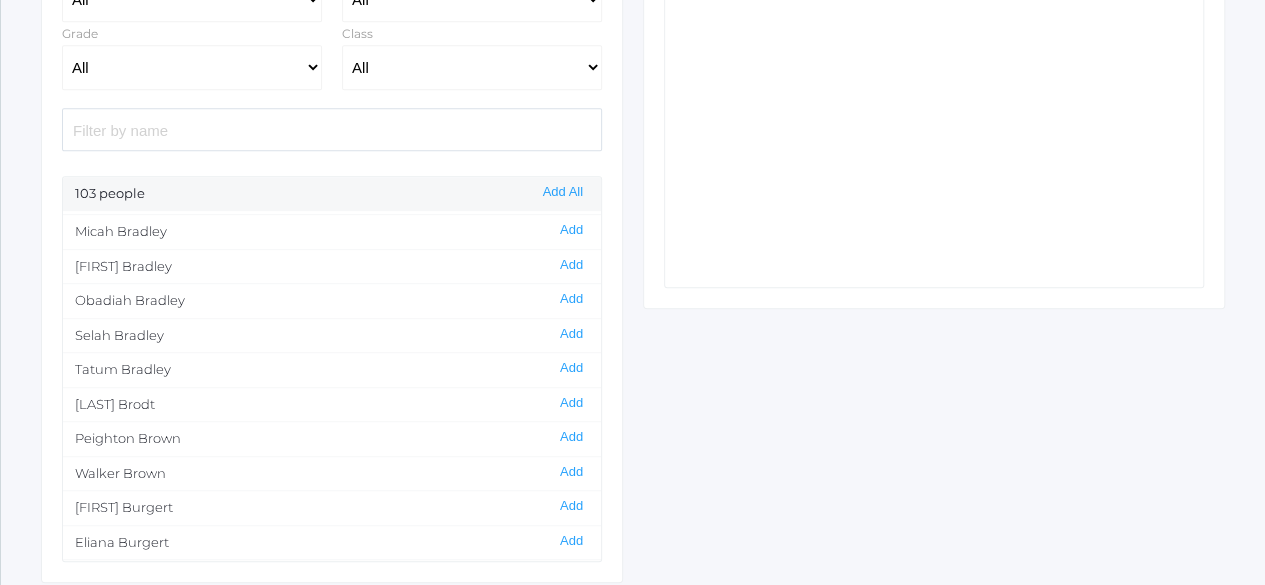 scroll, scrollTop: 1959, scrollLeft: 0, axis: vertical 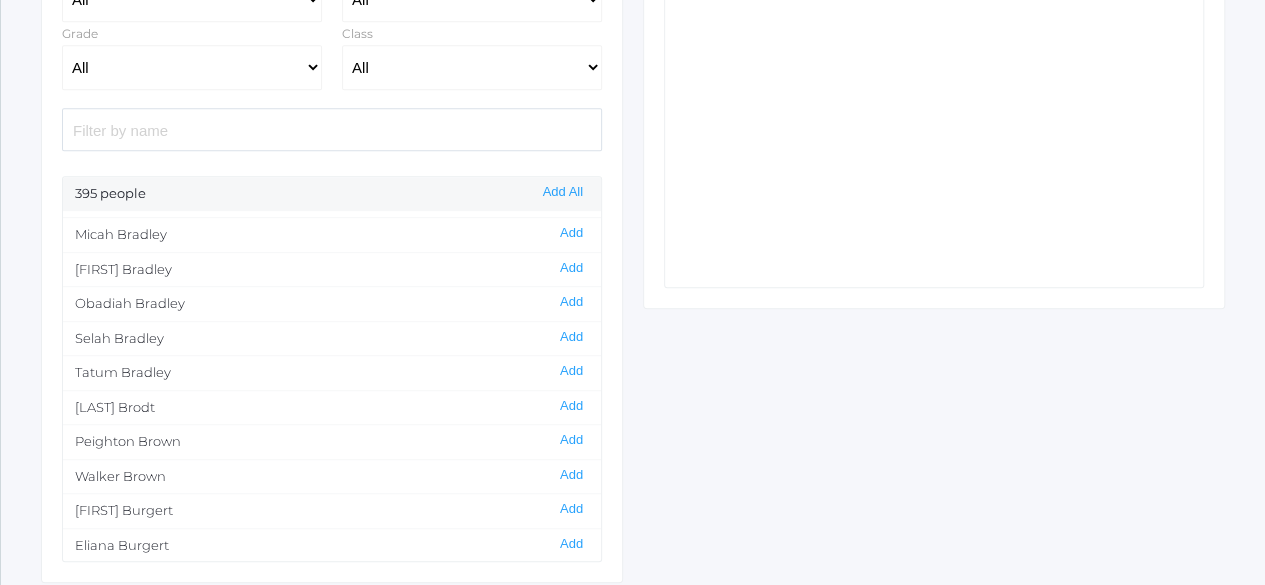 type 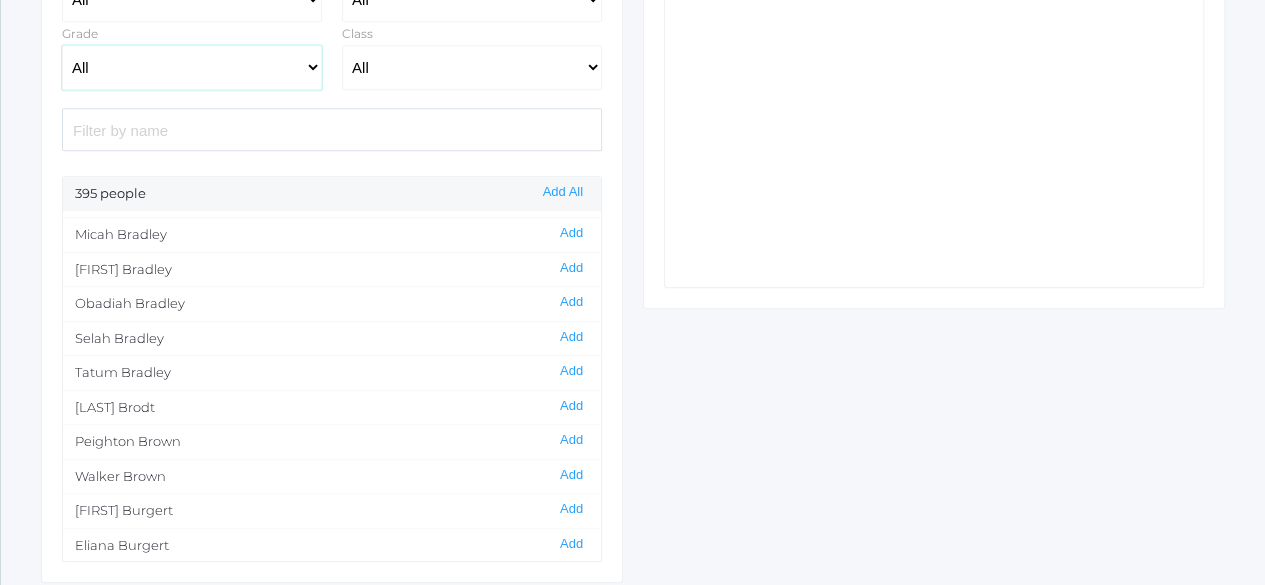 click on "All Grammar - Kindergarten - 1st Grade - 2nd Grade - 3rd Grade - 4th Grade - 5th Grade Logic - 6th Grade - 7th Grade - 8th Grade Rhetoric - 9th Grade - 10th Grade - 11th Grade - 12th Grade" 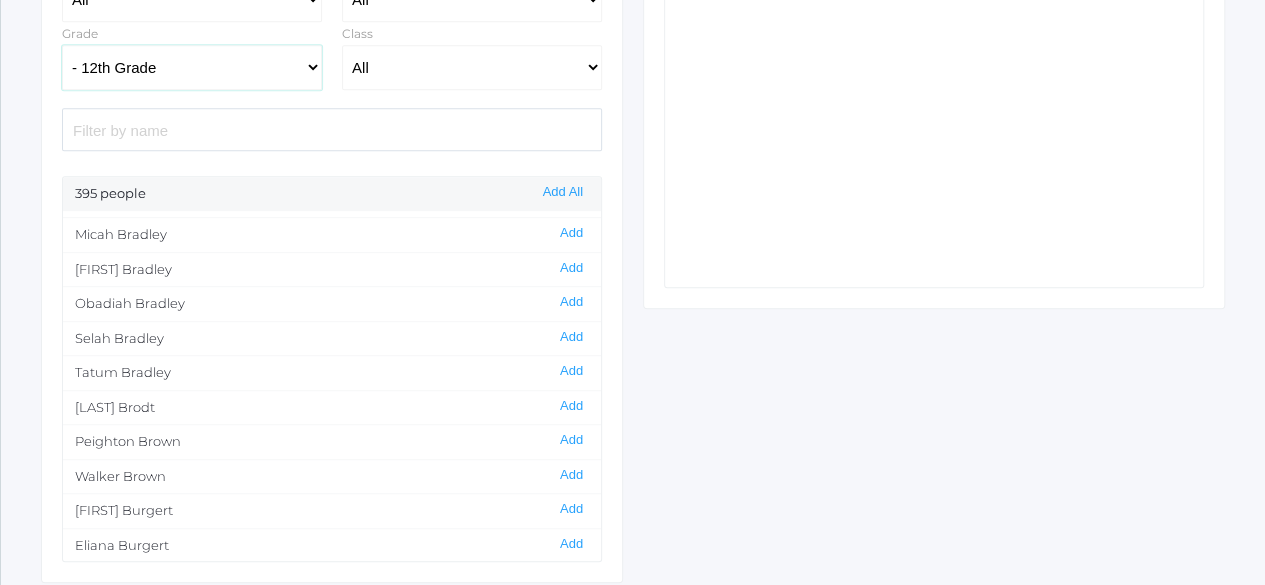 click on "All Grammar - Kindergarten - 1st Grade - 2nd Grade - 3rd Grade - 4th Grade - 5th Grade Logic - 6th Grade - 7th Grade - 8th Grade Rhetoric - 9th Grade - 10th Grade - 11th Grade - 12th Grade" 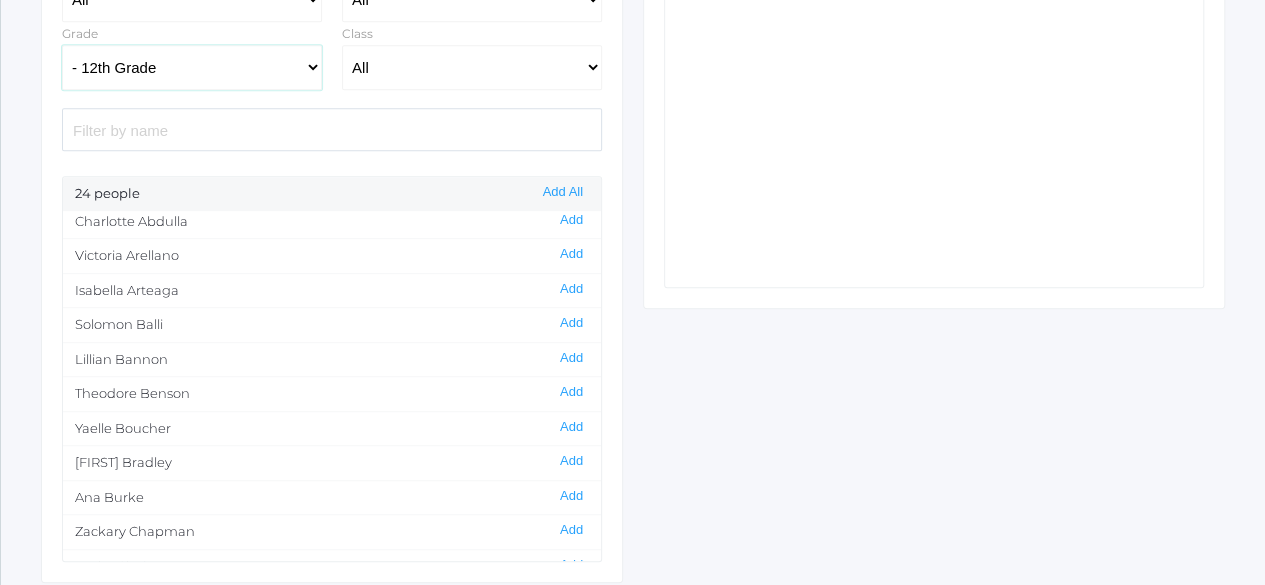 scroll, scrollTop: 0, scrollLeft: 0, axis: both 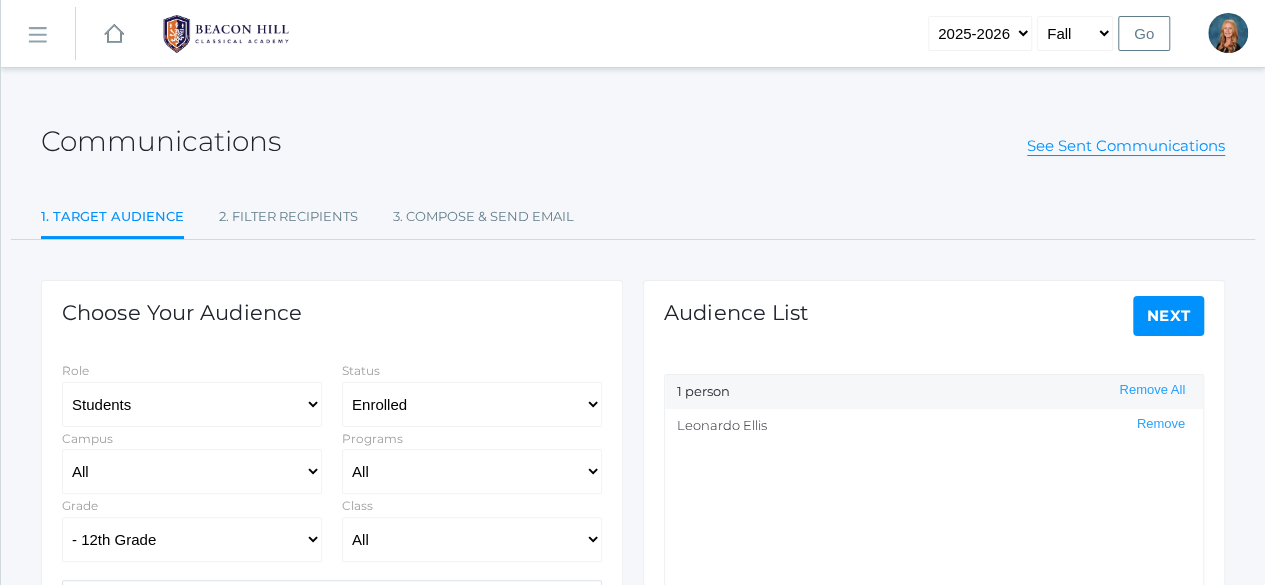click on "Next" 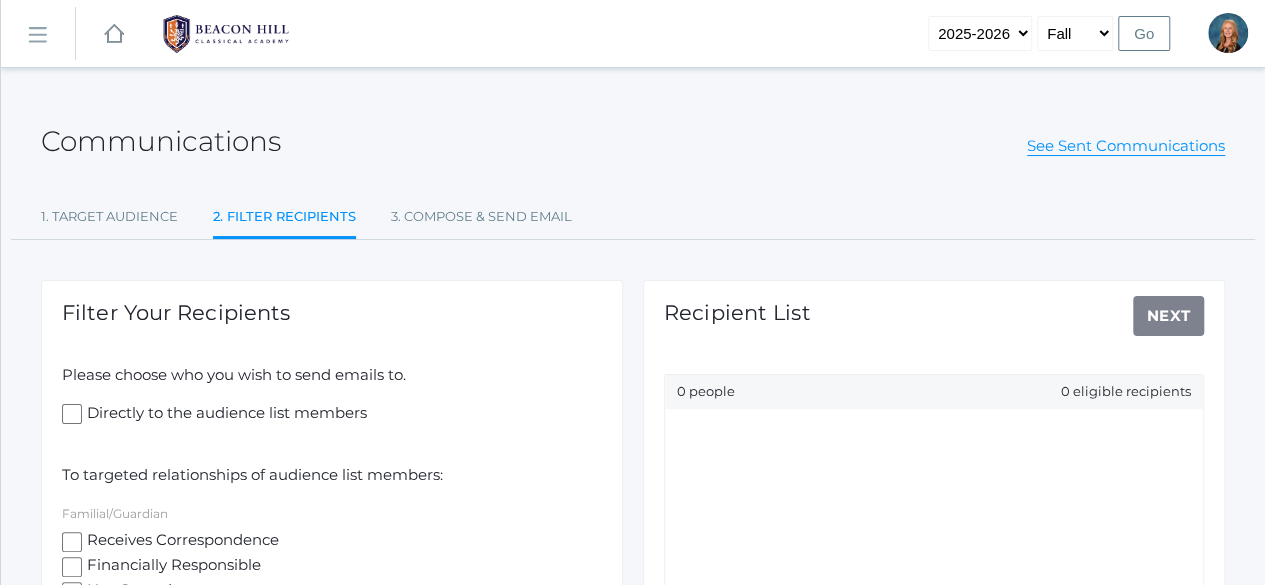 scroll, scrollTop: 200, scrollLeft: 0, axis: vertical 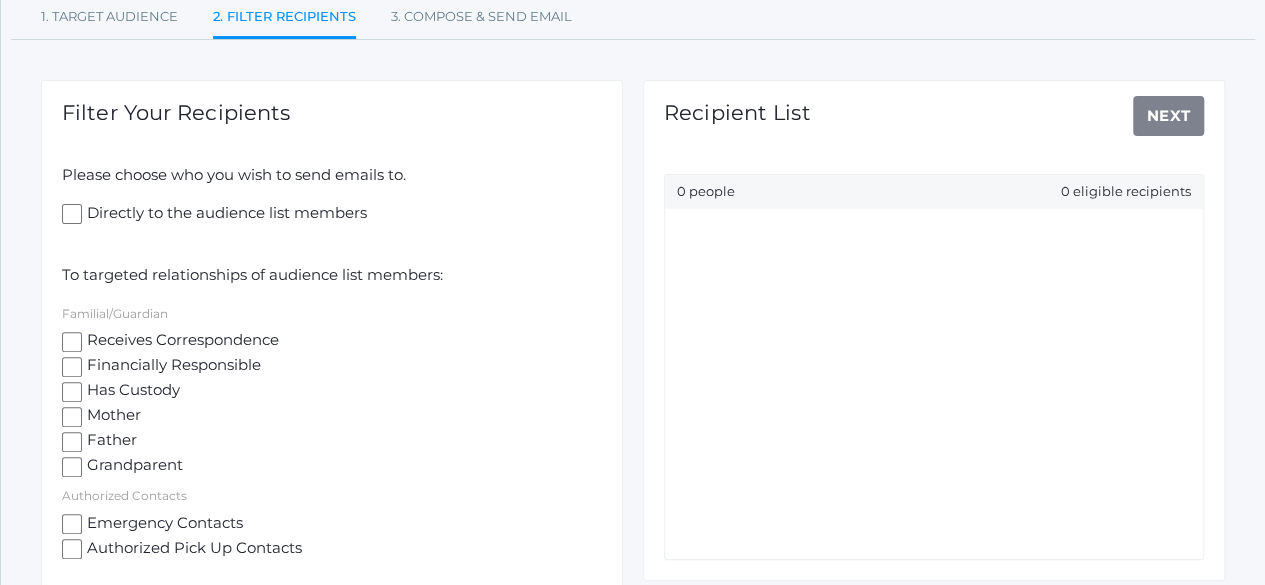 click on "Receives Correspondence" 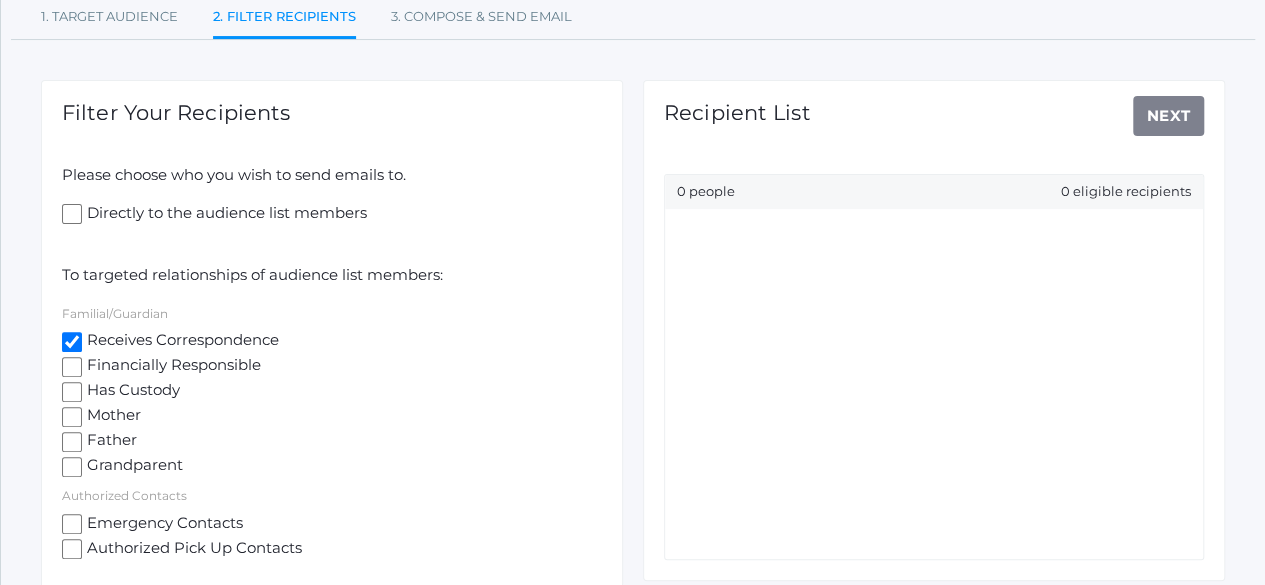 checkbox on "true" 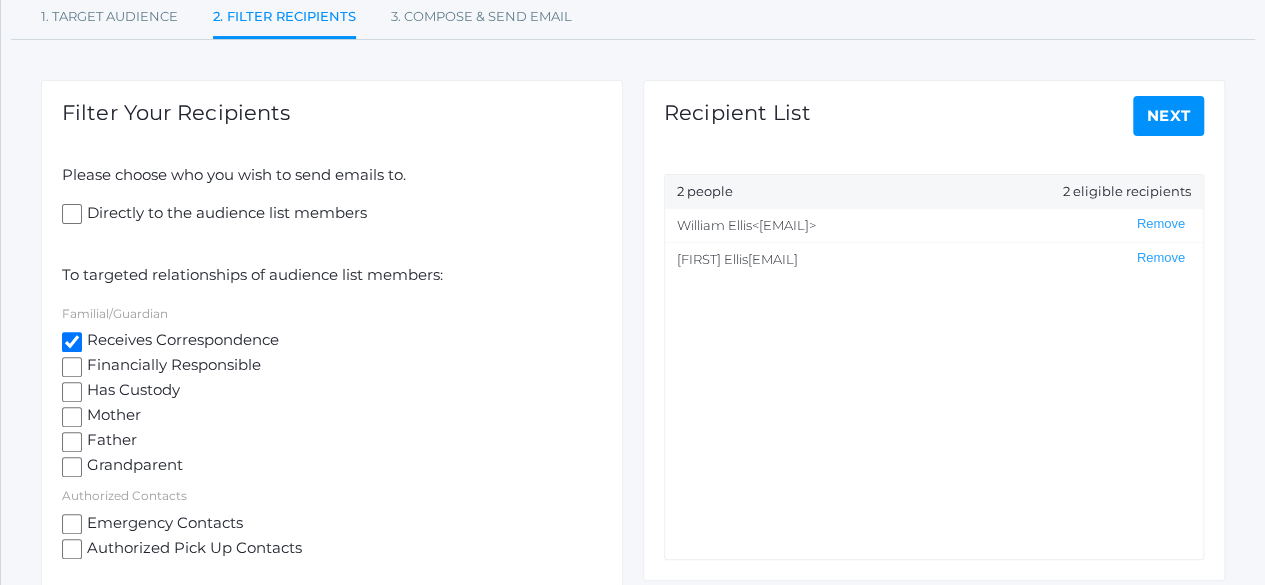 click on "Next" 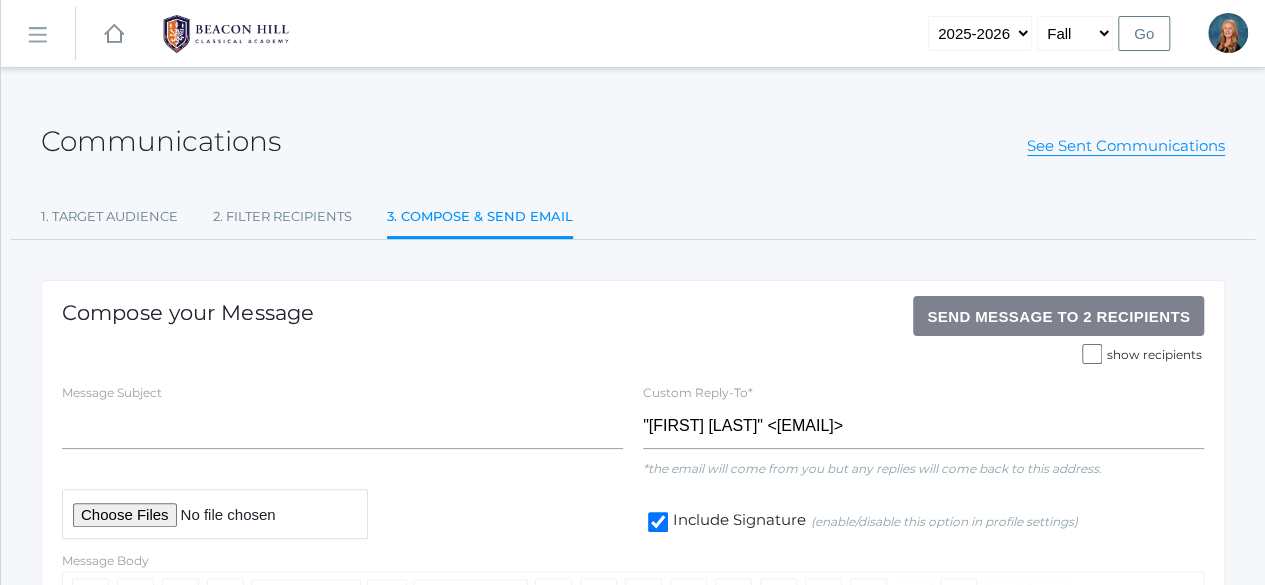 scroll, scrollTop: 108, scrollLeft: 0, axis: vertical 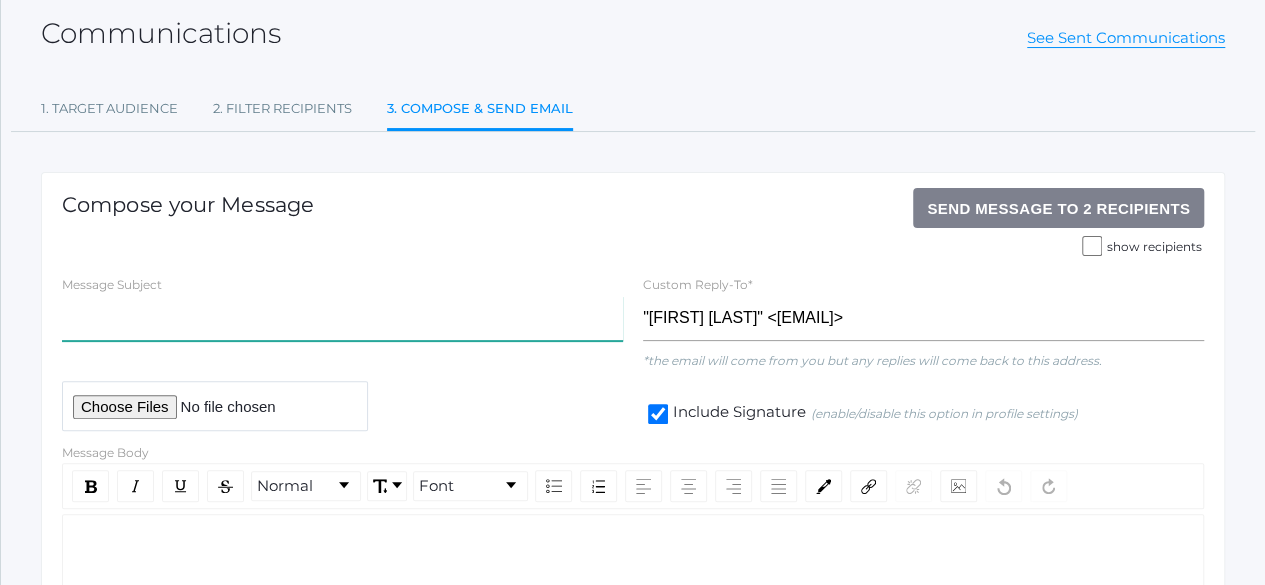 click 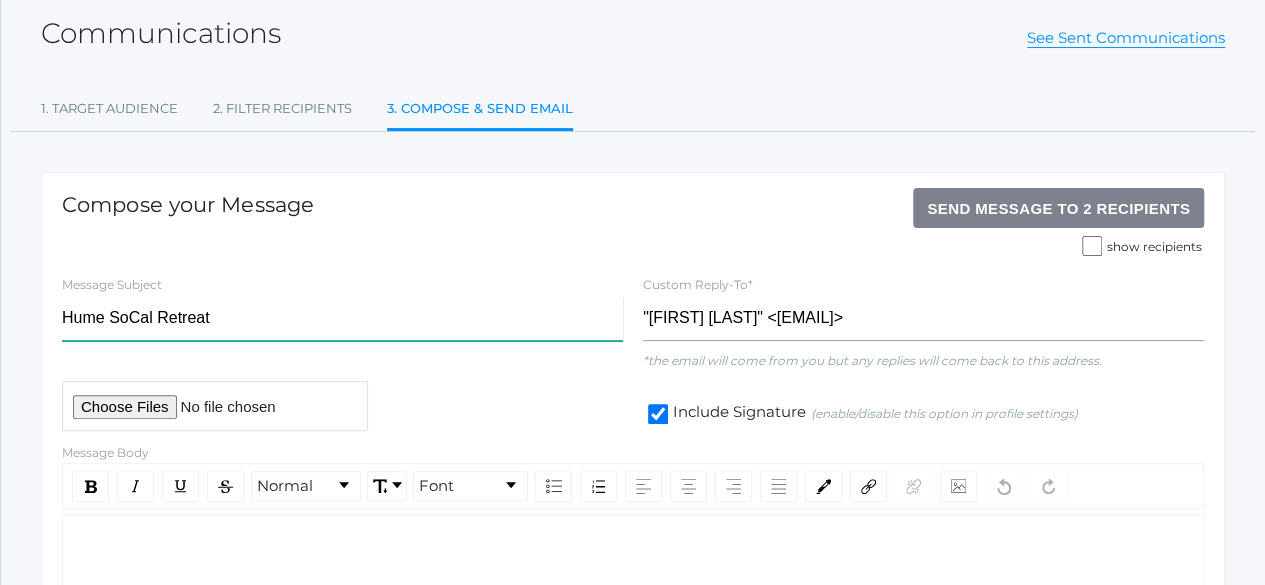 type on "Hume SoCal Retreat" 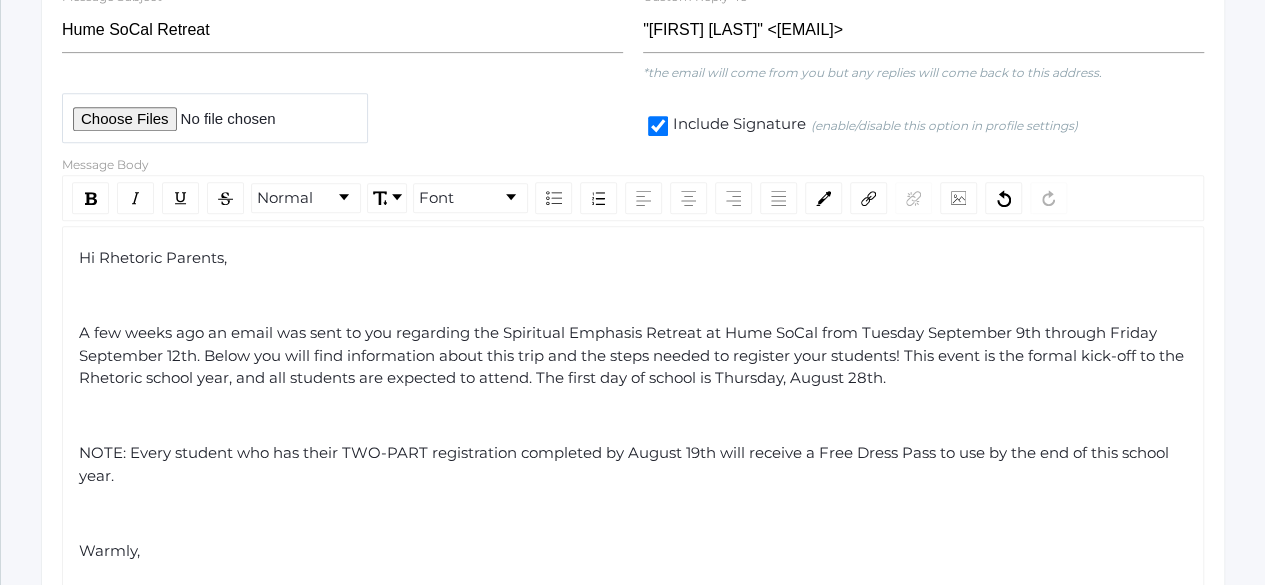 scroll, scrollTop: 397, scrollLeft: 0, axis: vertical 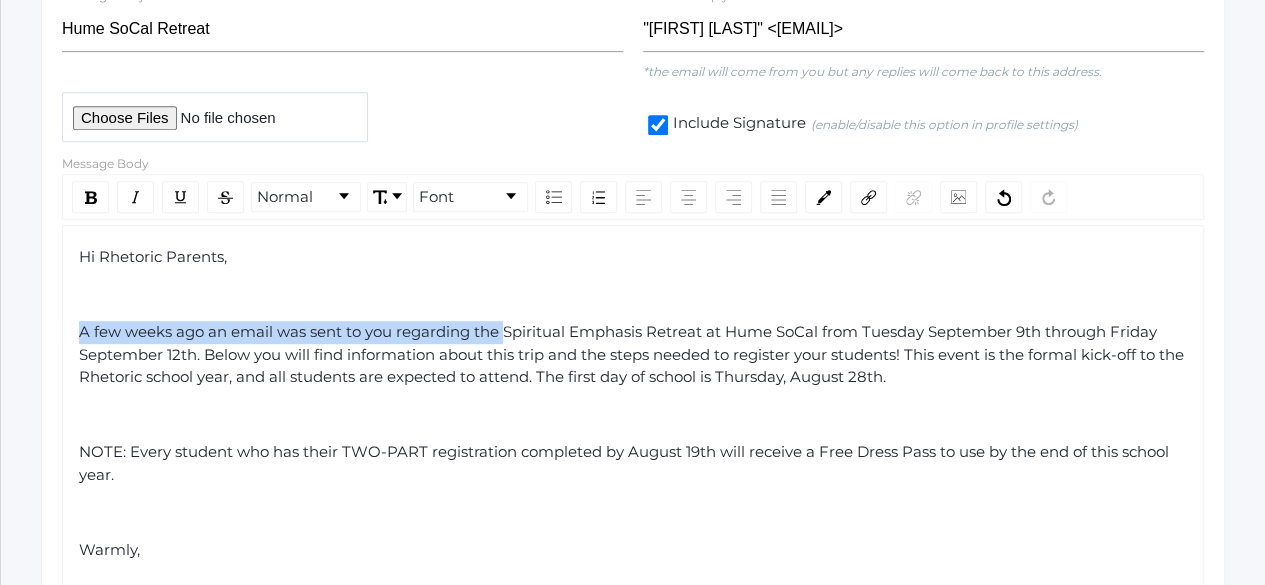 drag, startPoint x: 503, startPoint y: 329, endPoint x: 68, endPoint y: 326, distance: 435.01035 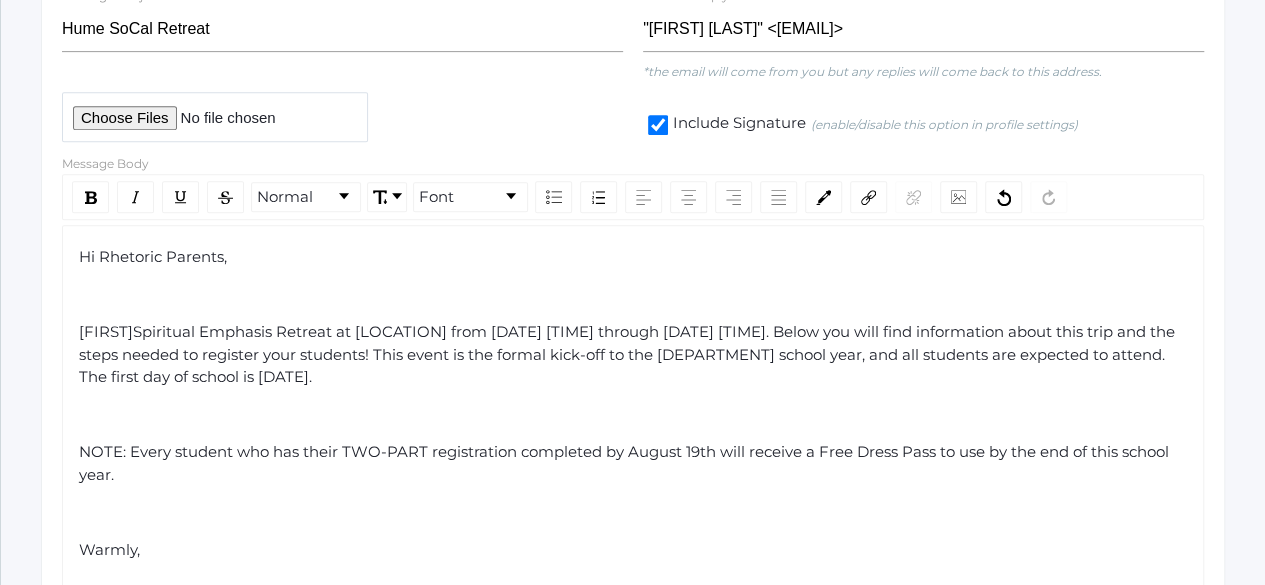 type 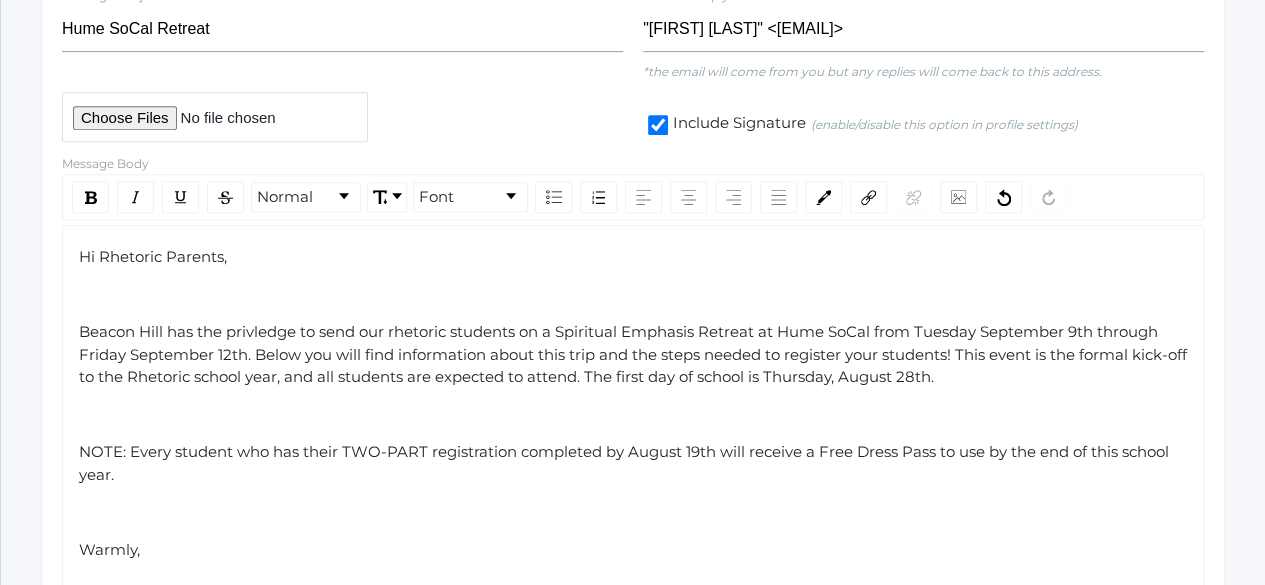 click on "Beacon Hill has the privledge to send our rhetoric students on a Spiritual Emphasis Retreat at Hume SoCal from Tuesday September 9th through Friday September 12th. Below you will find information about this trip and the steps needed to register your students! This event is the formal kick-off to the Rhetoric school year, and all students are expected to attend. The first day of school is Thursday, August 28th." 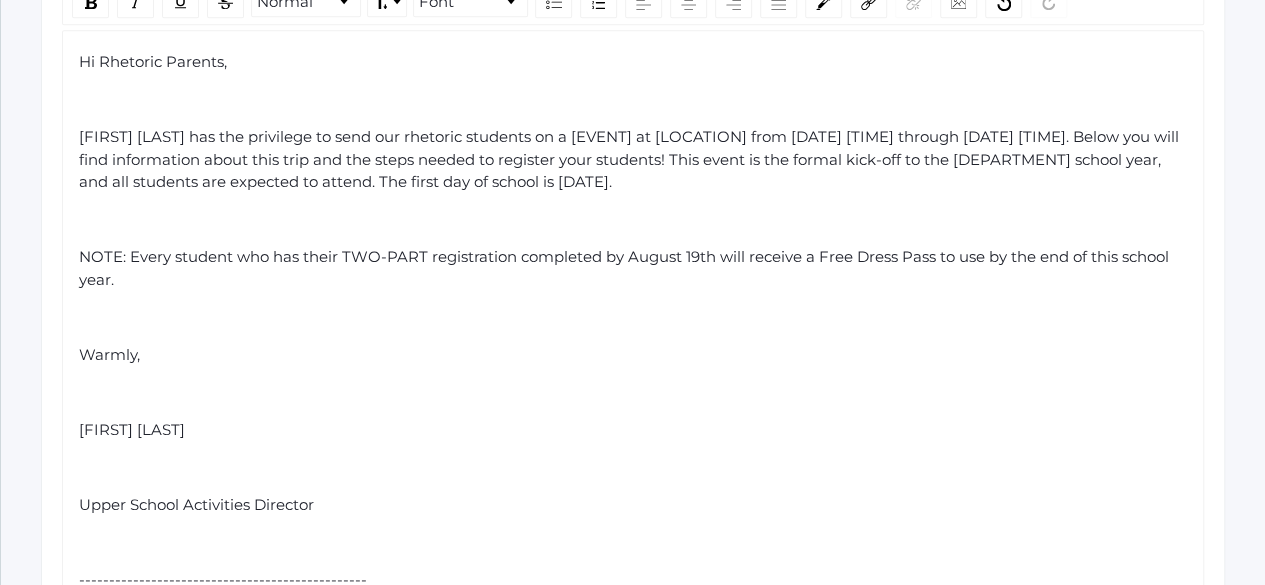 scroll, scrollTop: 594, scrollLeft: 0, axis: vertical 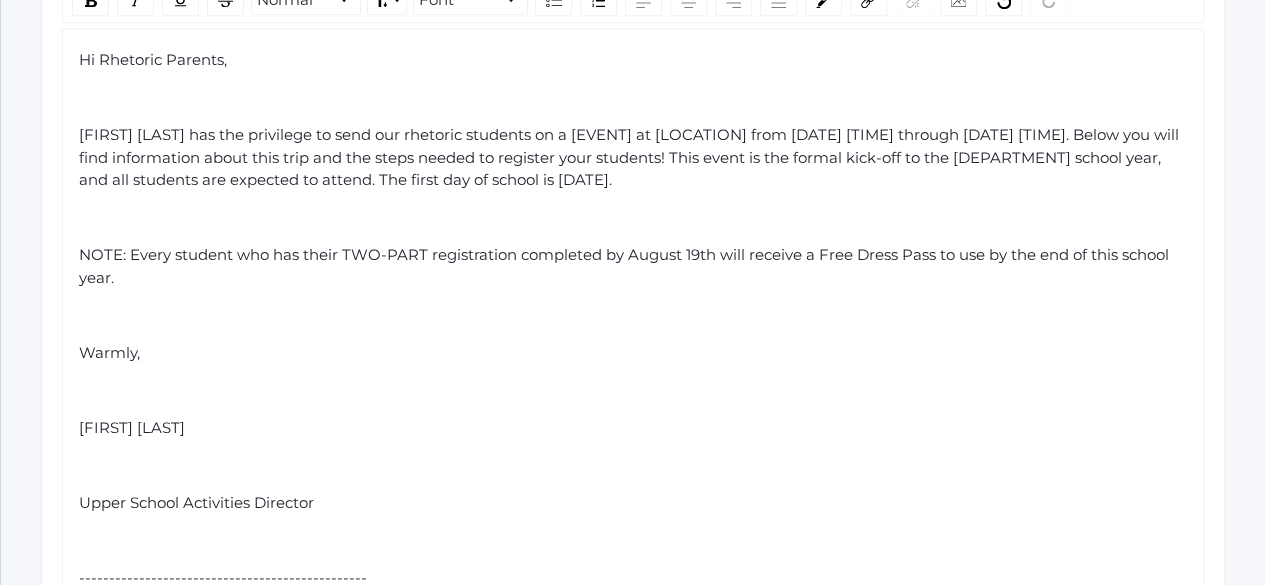 click 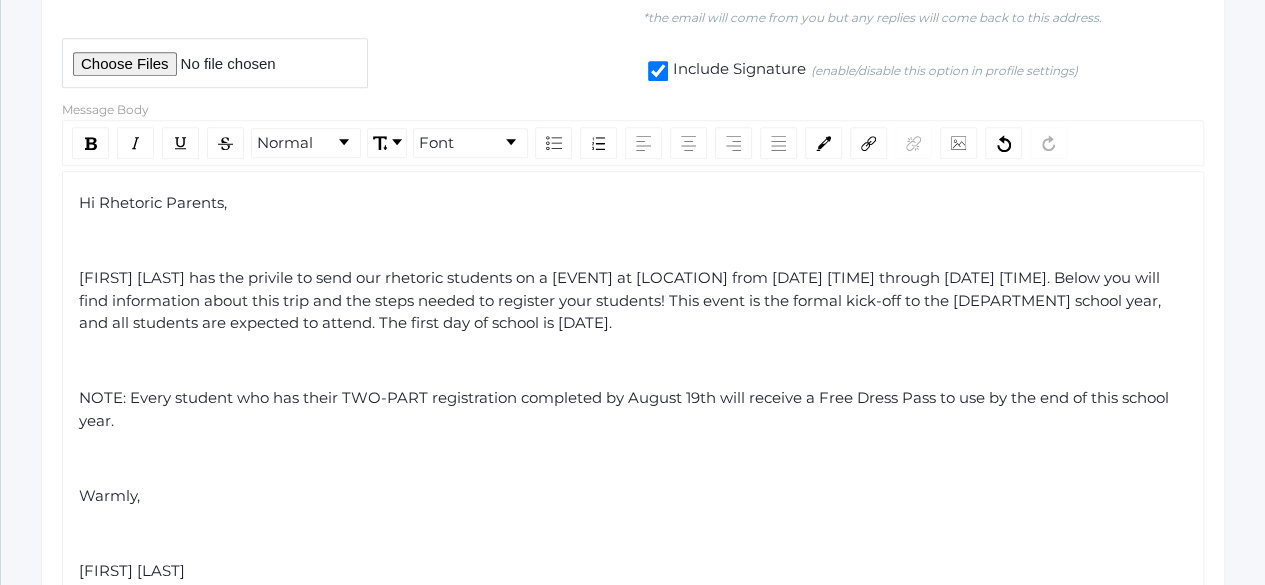 scroll, scrollTop: 450, scrollLeft: 0, axis: vertical 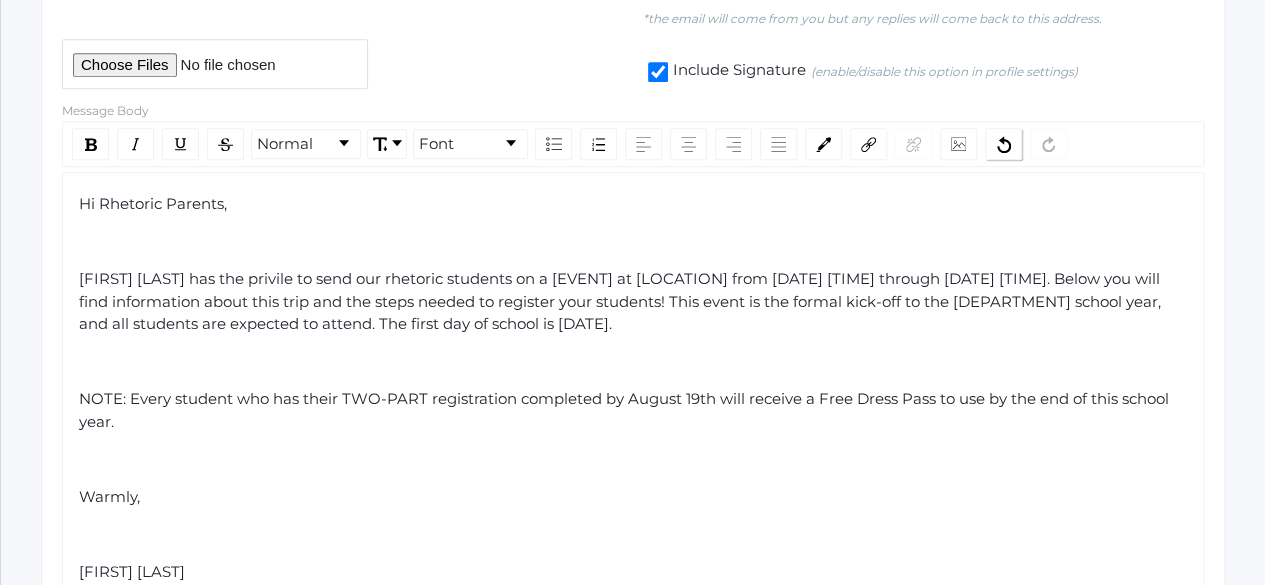 click 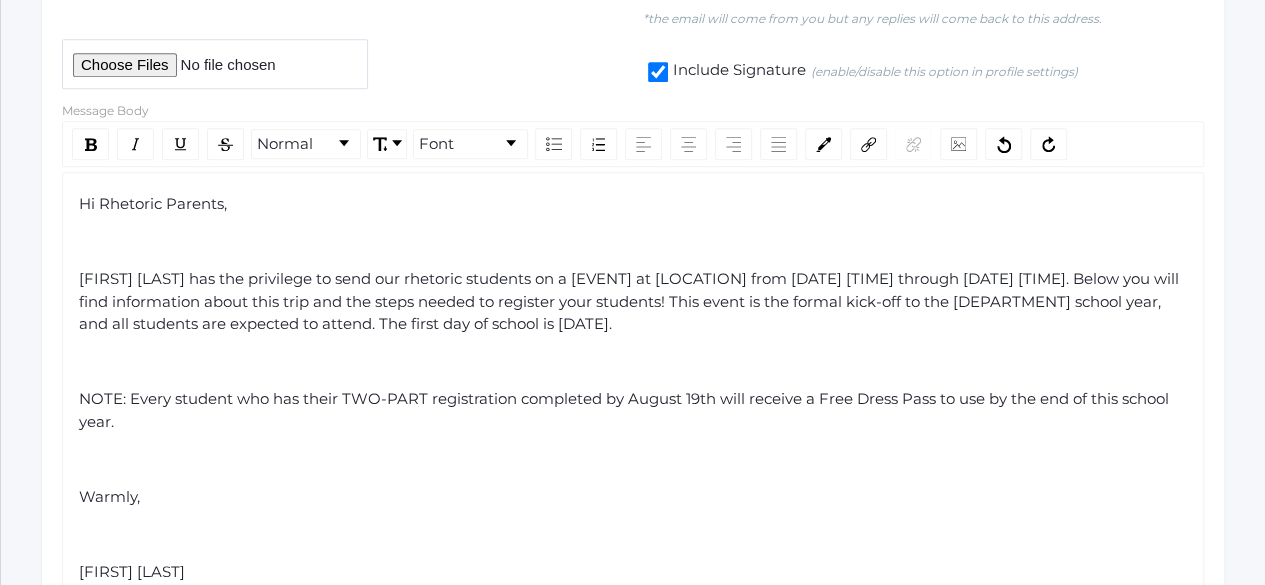 click on "[FIRST] [LAST] has the privilege to send our rhetoric students on a [EVENT] at [LOCATION] from [DATE] [TIME] through [DATE] [TIME]. Below you will find information about this trip and the steps needed to register your students! This event is the formal kick-off to the [DEPARTMENT] school year, and all students are expected to attend. The first day of school is [DATE]." 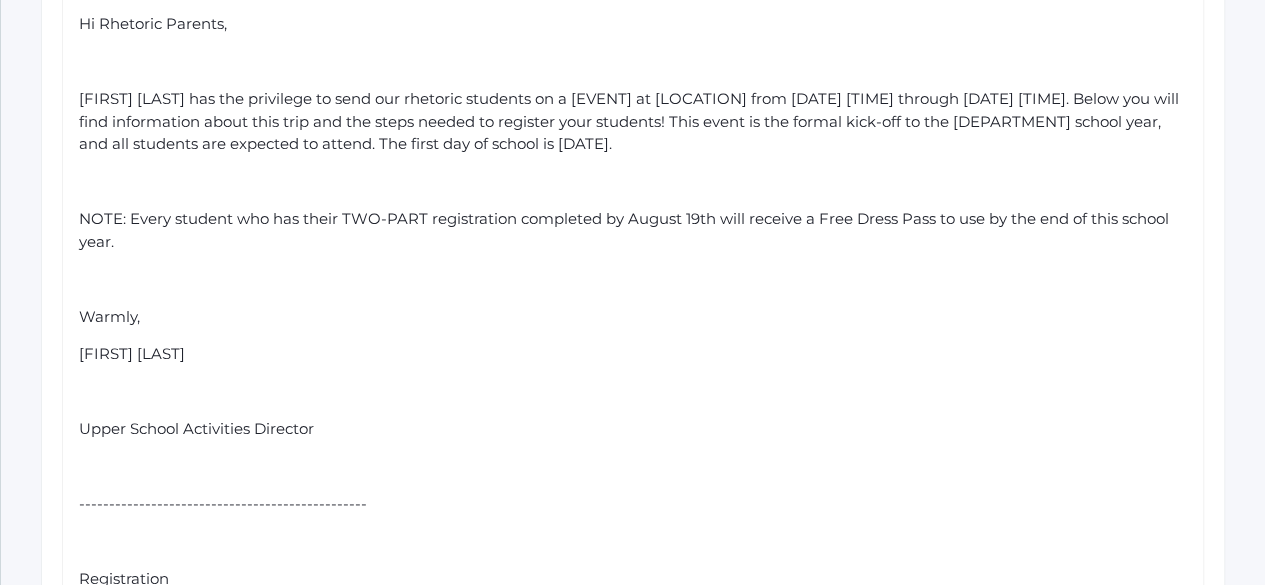 scroll, scrollTop: 634, scrollLeft: 0, axis: vertical 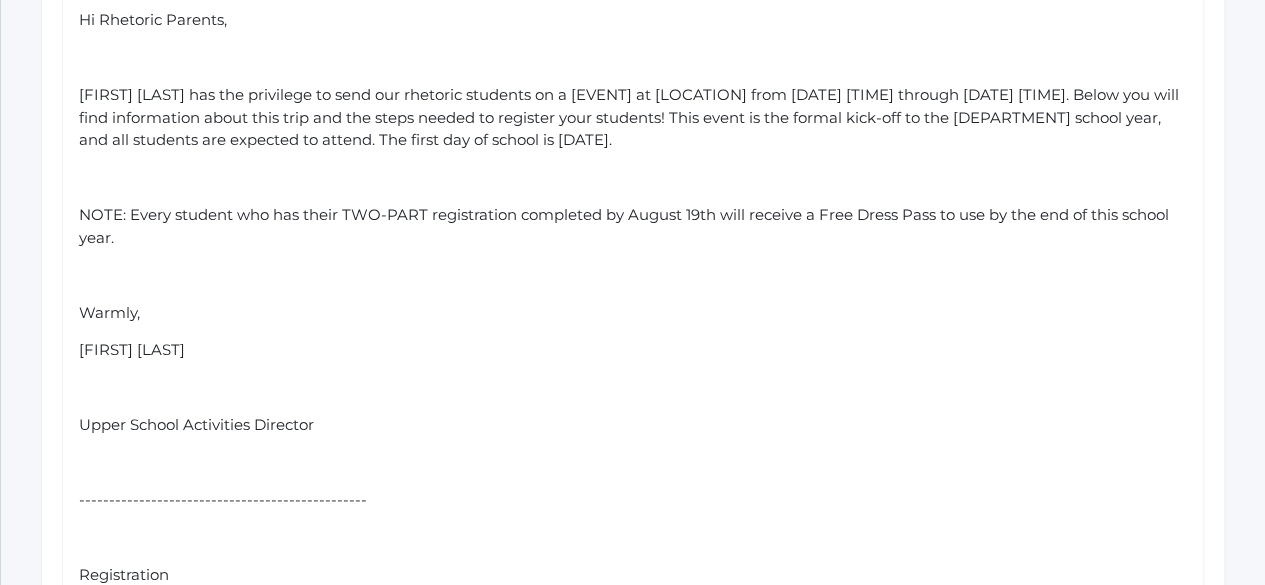 click on "Hi Rhetoric Parents, Beacon Hill has the privilege to send our rhetoric students on a Spiritual Emphasis Retreat at Hume SoCal from Tuesday September 9th through Friday September 12th. Below you will find information about this trip and the steps needed to register your students! This event is the formal kick-off to the Rhetoric school year, and all students are expected to attend. The first day of school is Thursday, August 28th. NOTE: Every student who has their TWO-PART registration completed by August 19th will receive a Free Dress Pass to use by the end of this school year. Warmly, [FIRST] [LAST] Upper School Activities Director ------------------------------------------------ Registration • The TWO-PART registration process is simple and takes approximately 15 minutes. ` • Step 1 -- Click here to complete the Beacon Hill Registration. • Once I have received your registration, I will send you the final step in completing the Hume SoCal Registration. Cost & Transportation" 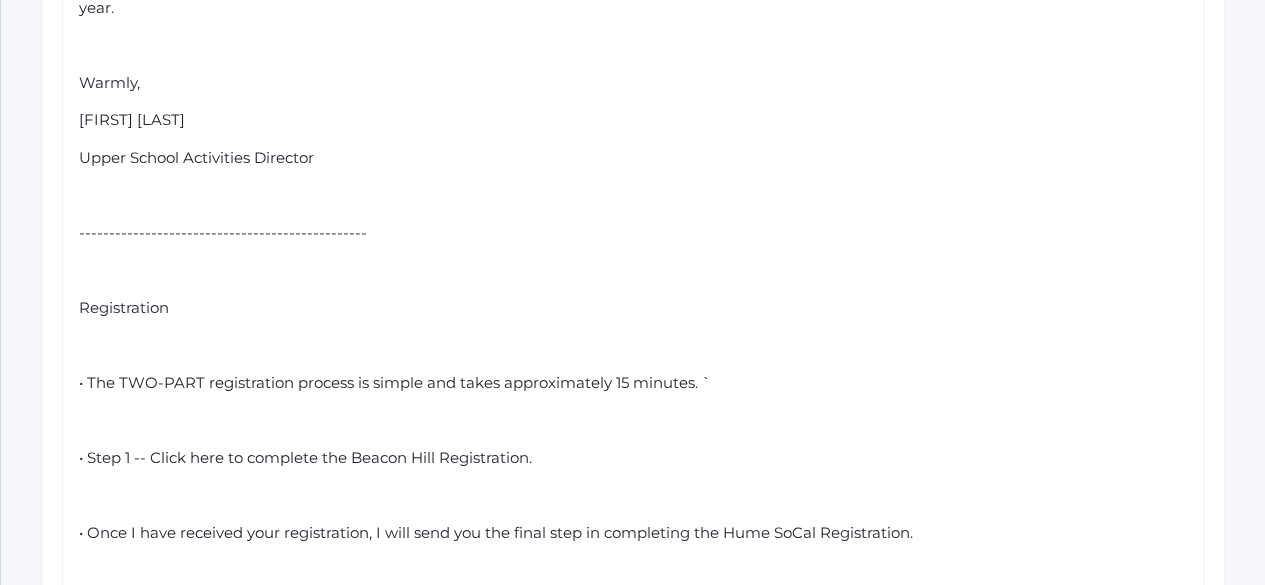 scroll, scrollTop: 868, scrollLeft: 0, axis: vertical 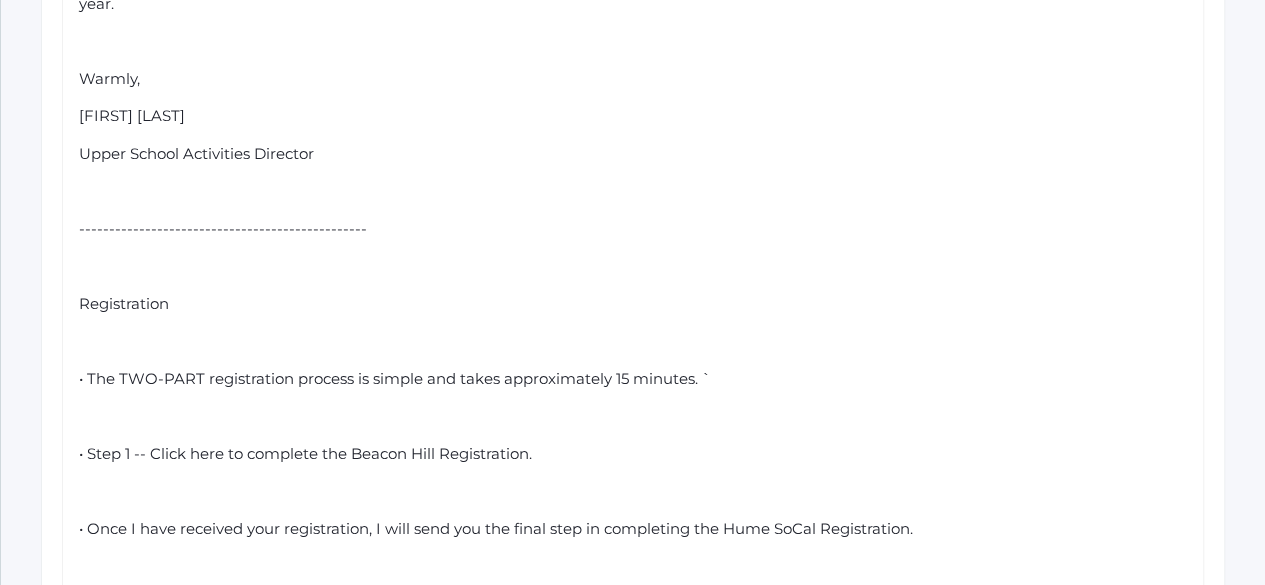 click 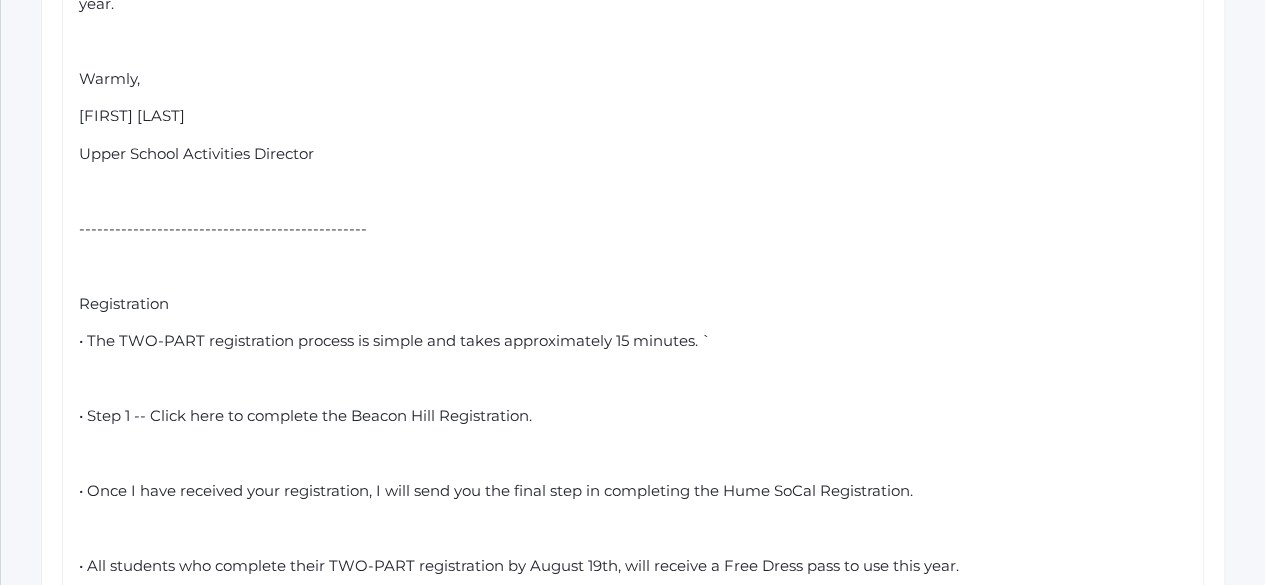 click on "Hi Rhetoric Parents, Beacon Hill has the privilege to send our rhetoric students on a Spiritual Emphasis Retreat at Hume SoCal from Tuesday September 9th through Friday September 12th. Below you will find information about this trip and the steps needed to register your students! This event is the formal kick-off to the Rhetoric school year, and all students are expected to attend. The first day of school is Thursday, August 28th. NOTE: Every student who has their TWO-PART registration completed by August 19th will receive a Free Dress Pass to use by the end of this school year. Warmly, [FIRST] [LAST] Upper School Activities Director ------------------------------------------------ Registration • The TWO-PART registration process is simple and takes approximately 15 minutes. ` • Step 1 -- Click here to complete the Beacon Hill Registration. • Once I have received your registration, I will send you the final step in completing the Hume SoCal Registration. Cost & Transportation" 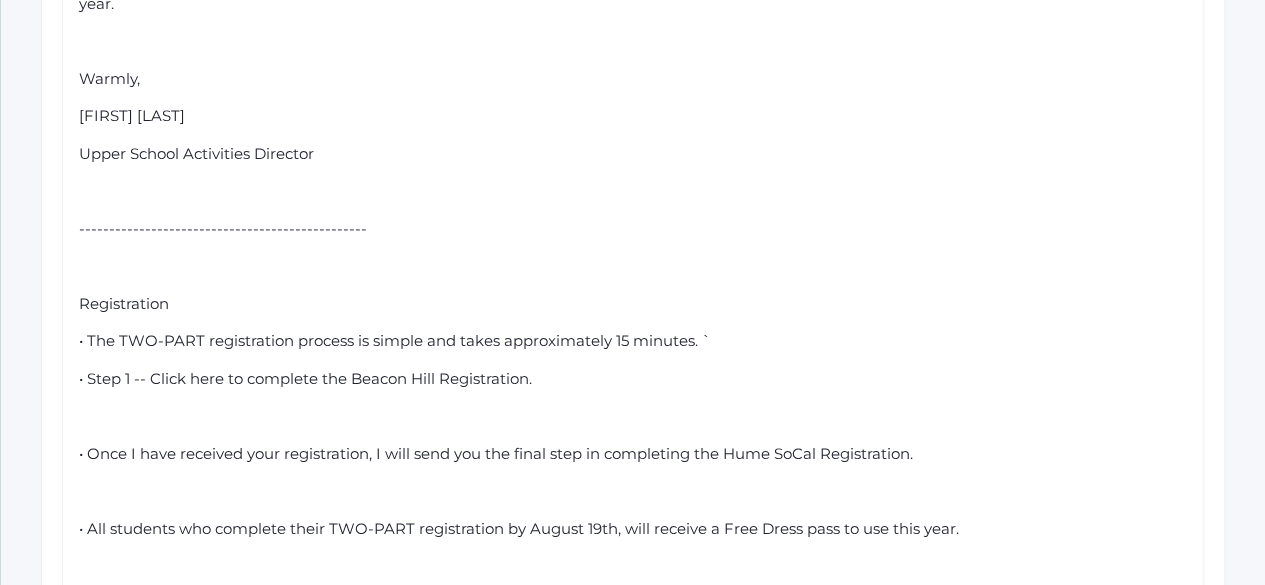 click 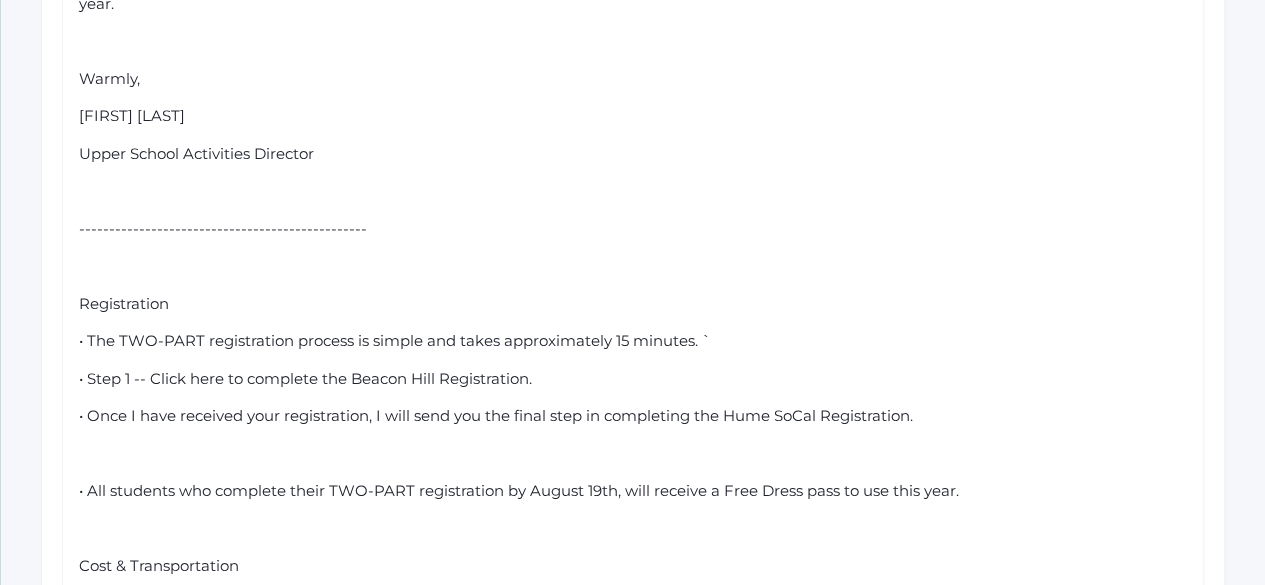 click 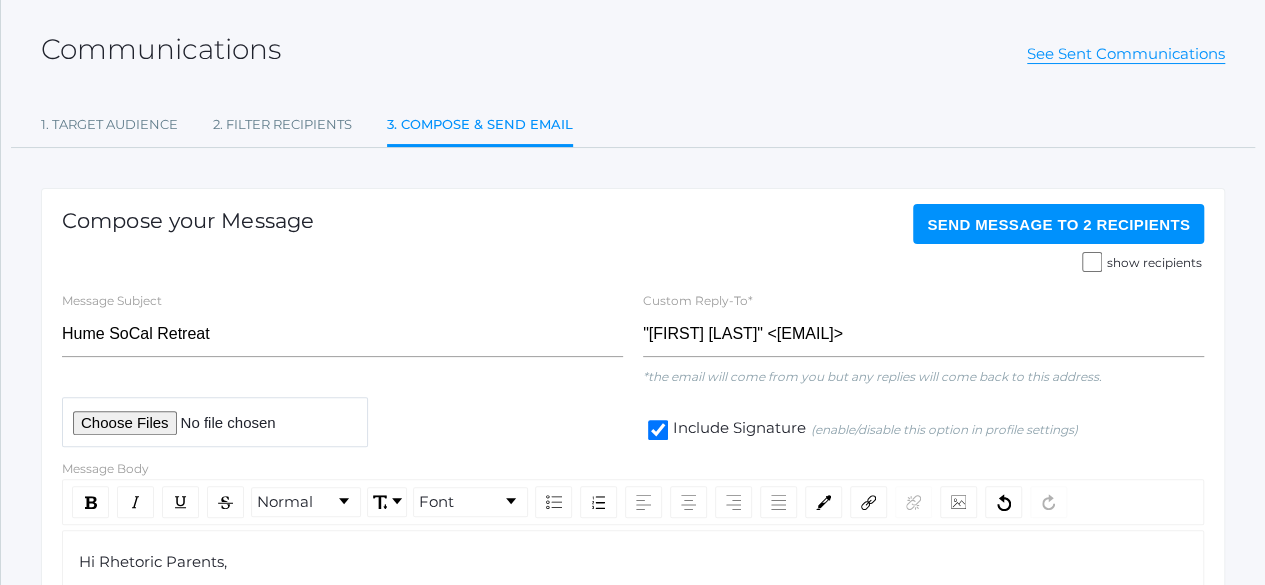 scroll, scrollTop: 90, scrollLeft: 0, axis: vertical 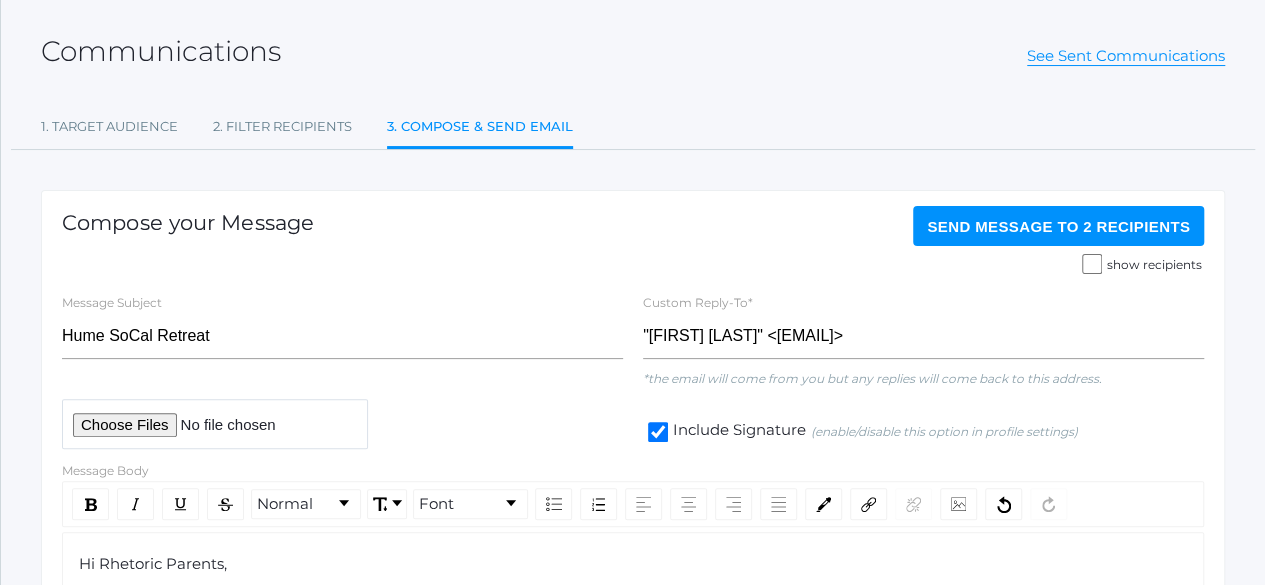 click on "Send Message   to 2 recipients" 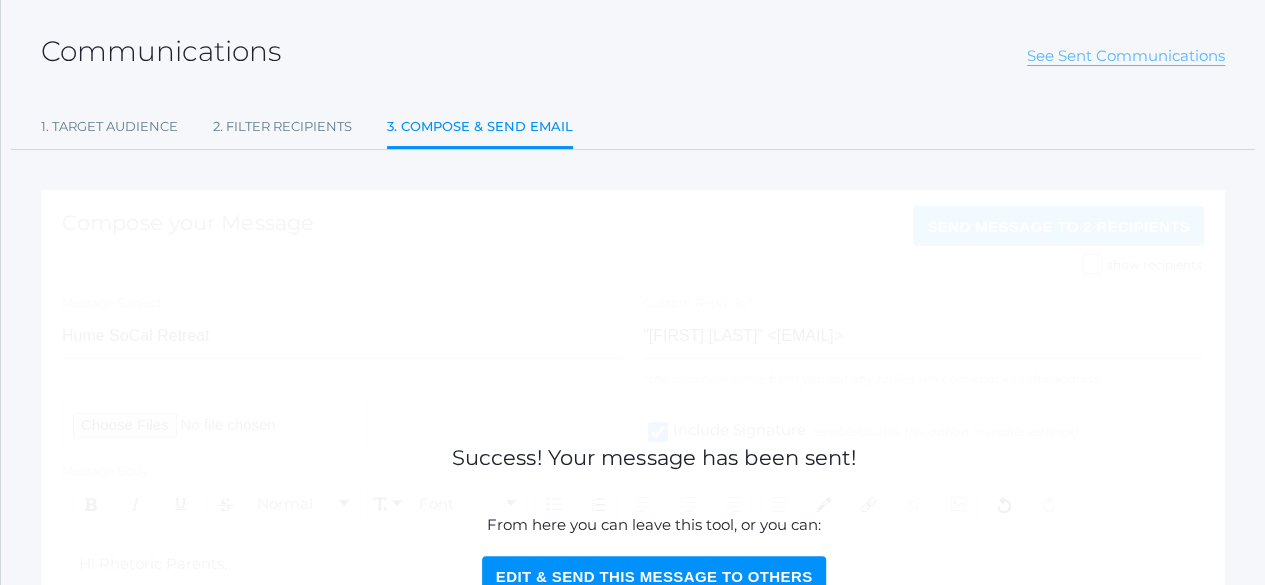 click on "See Sent Communications" 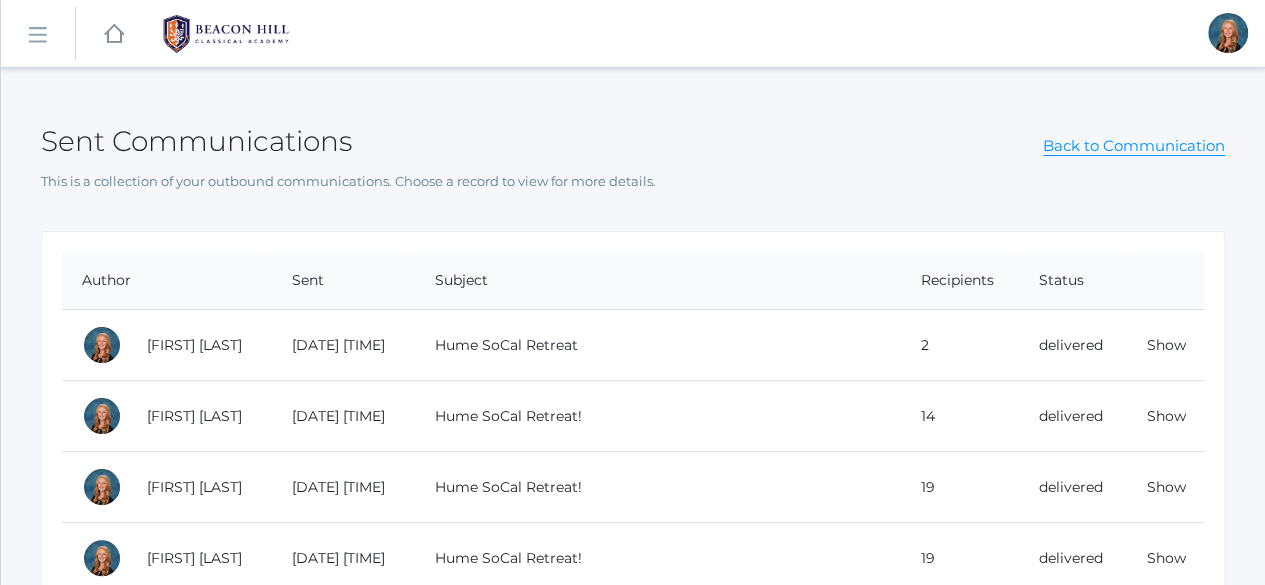 click 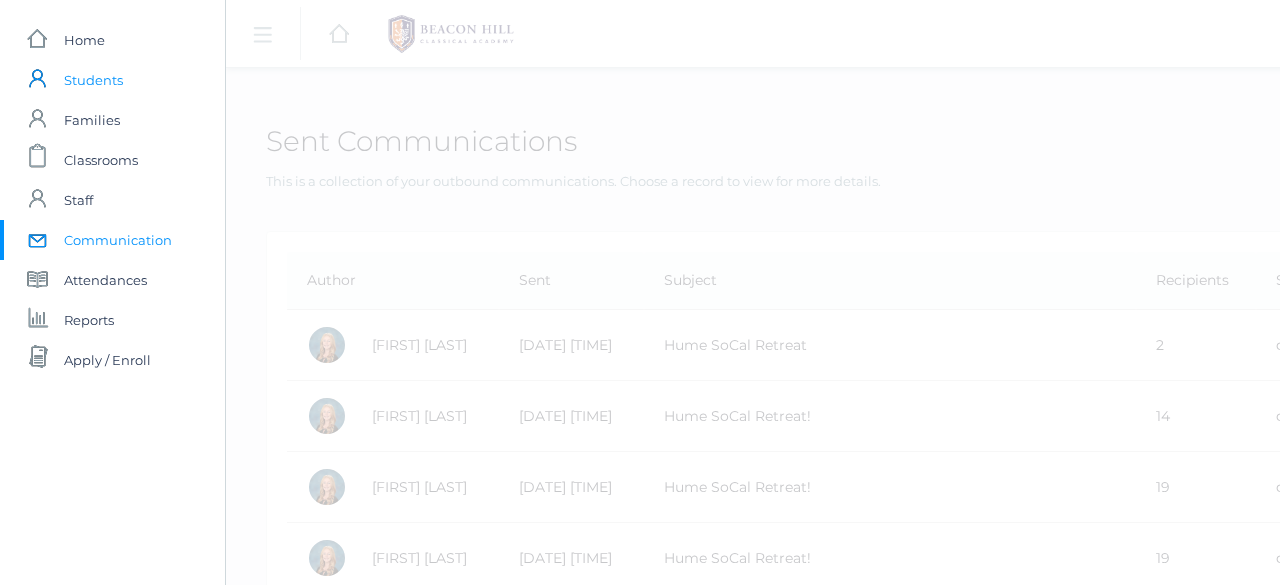 click on "Students" at bounding box center (93, 80) 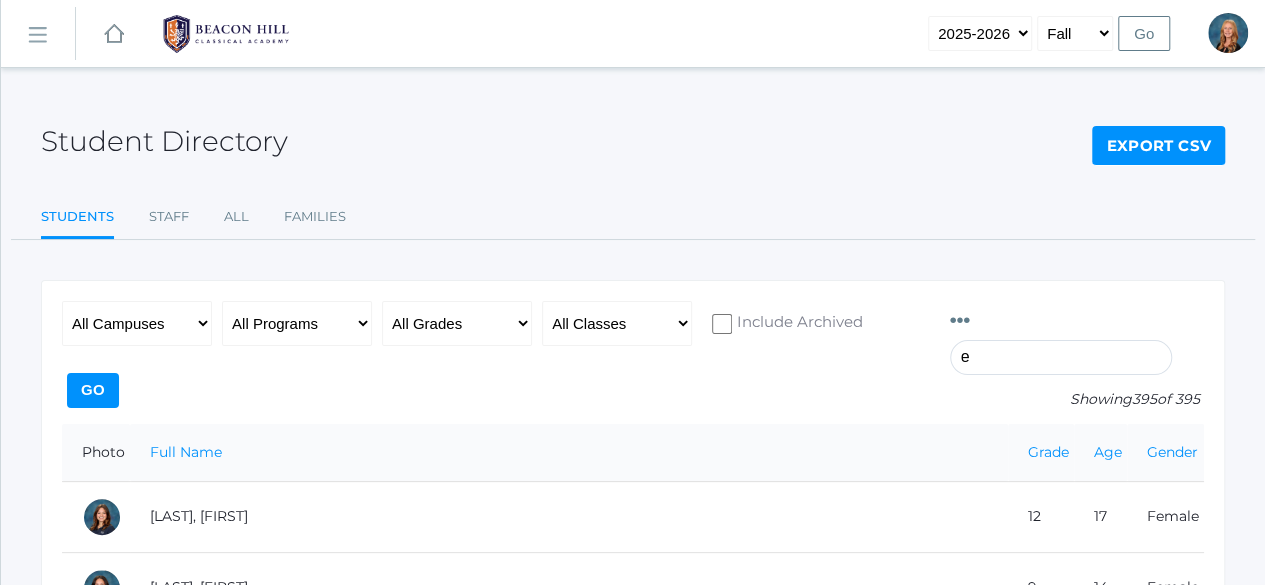 click on "e" at bounding box center (1061, 357) 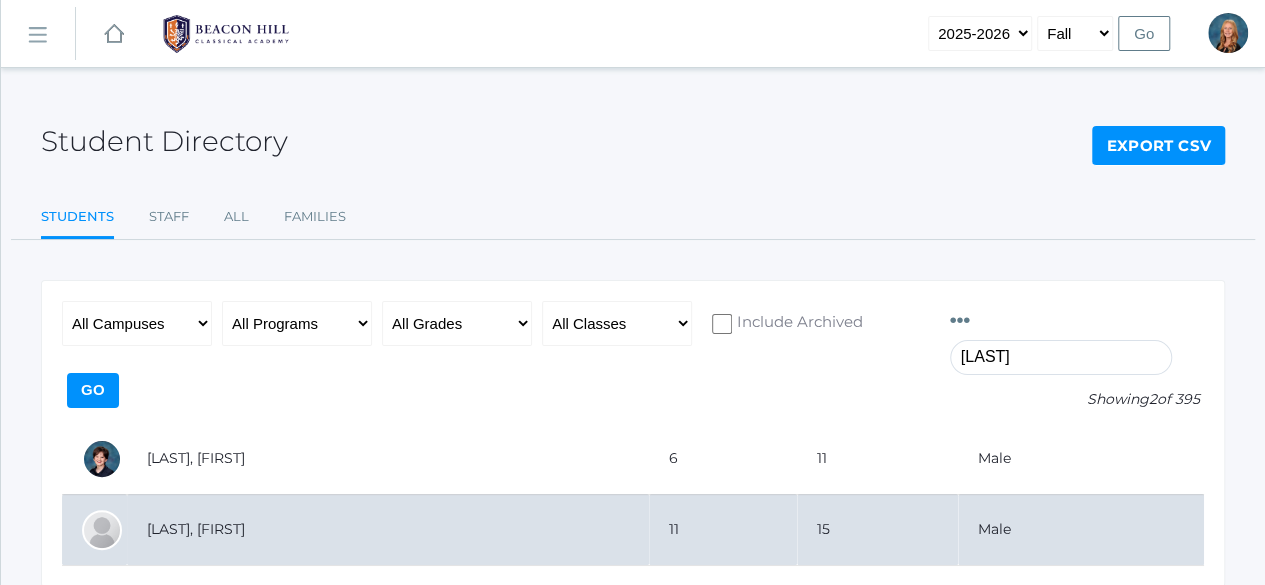 type on "[LAST]" 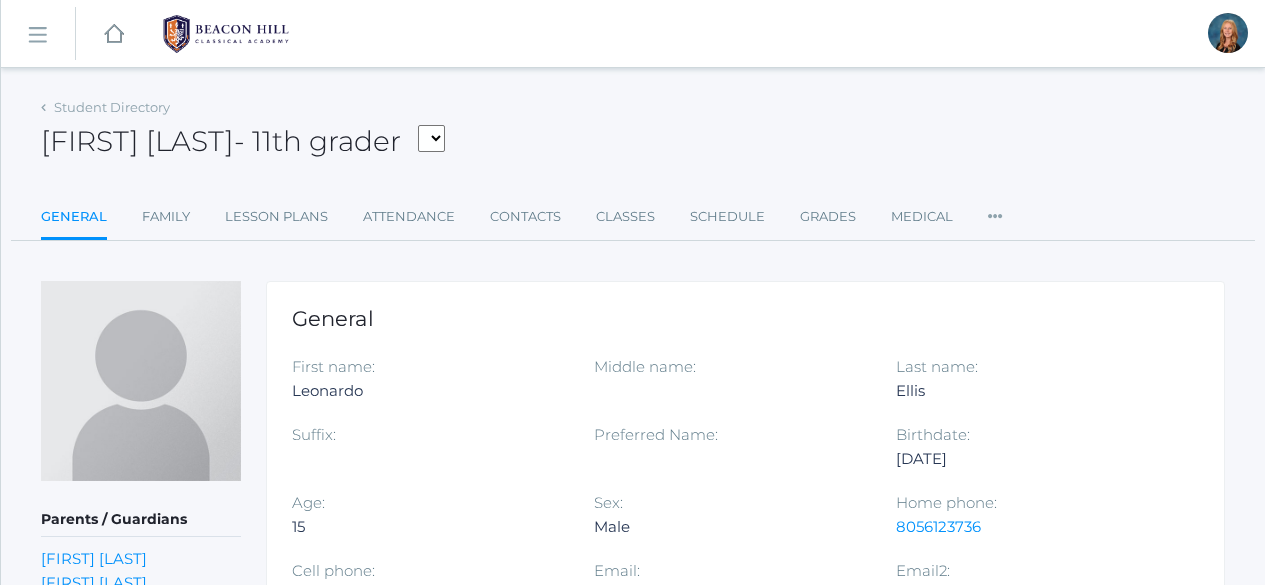 scroll, scrollTop: 0, scrollLeft: 0, axis: both 